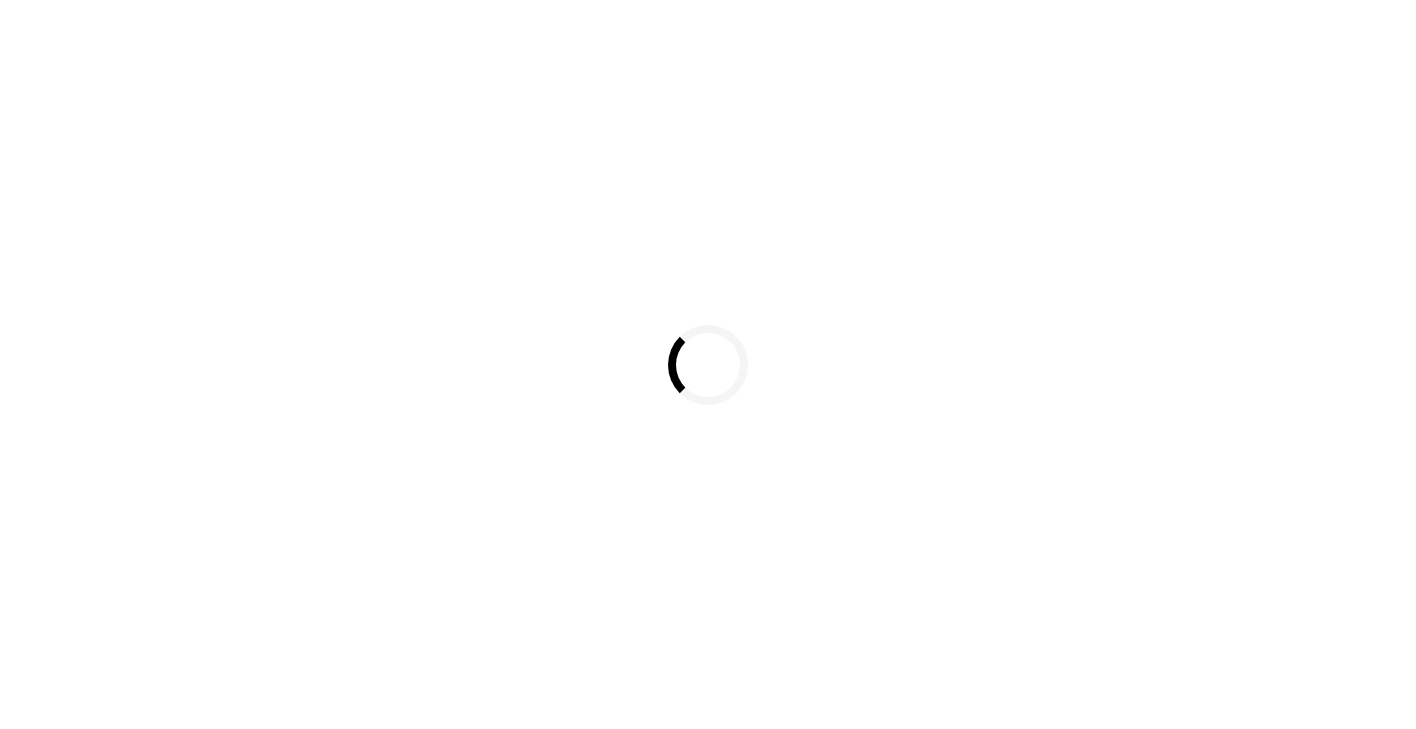 scroll, scrollTop: 0, scrollLeft: 0, axis: both 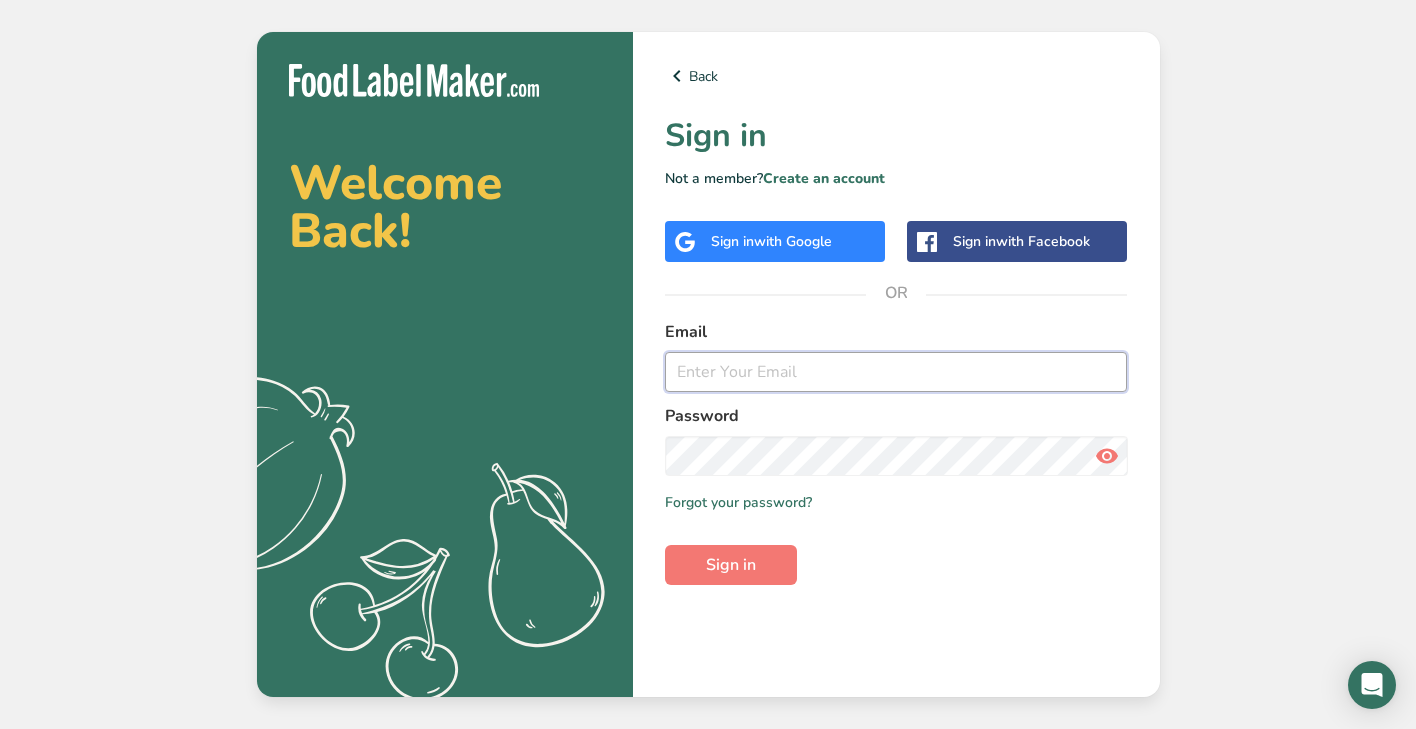 click at bounding box center (896, 372) 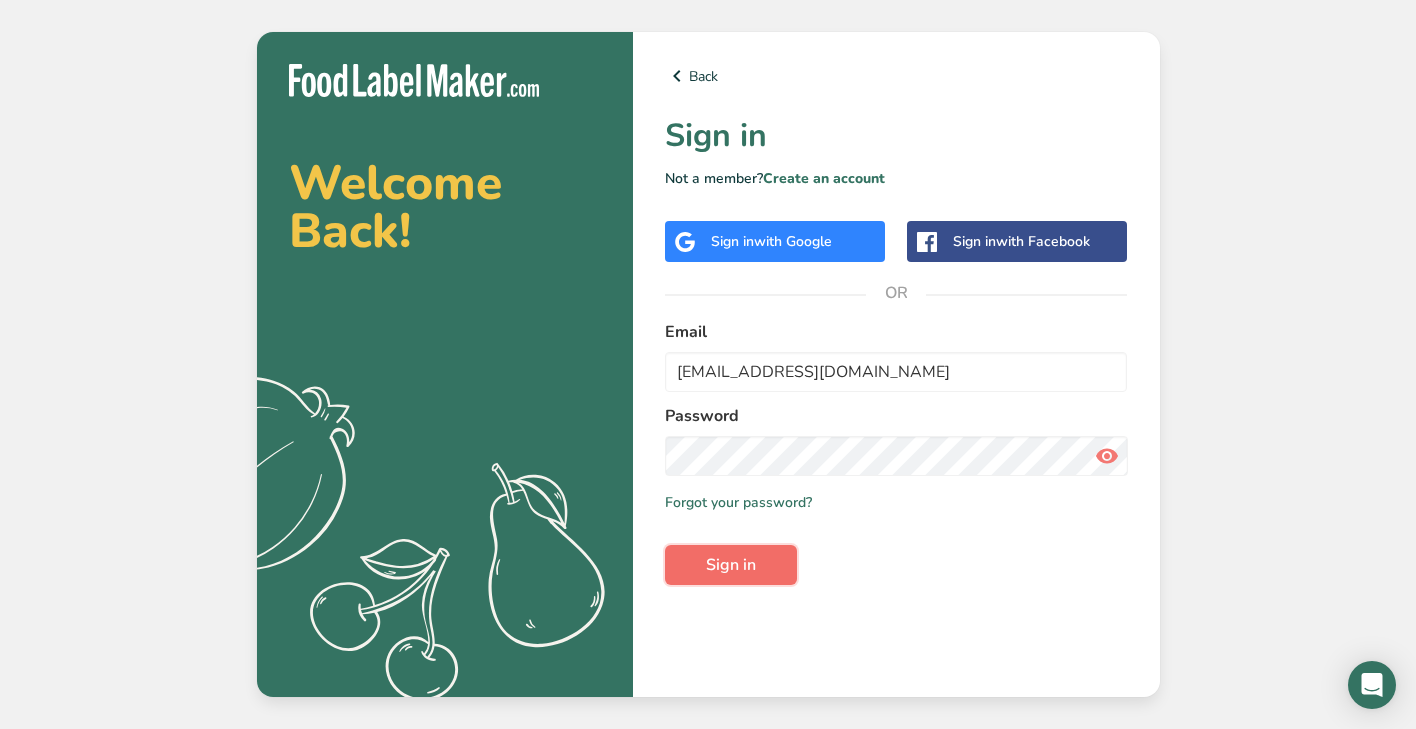 click on "Sign in" at bounding box center [731, 565] 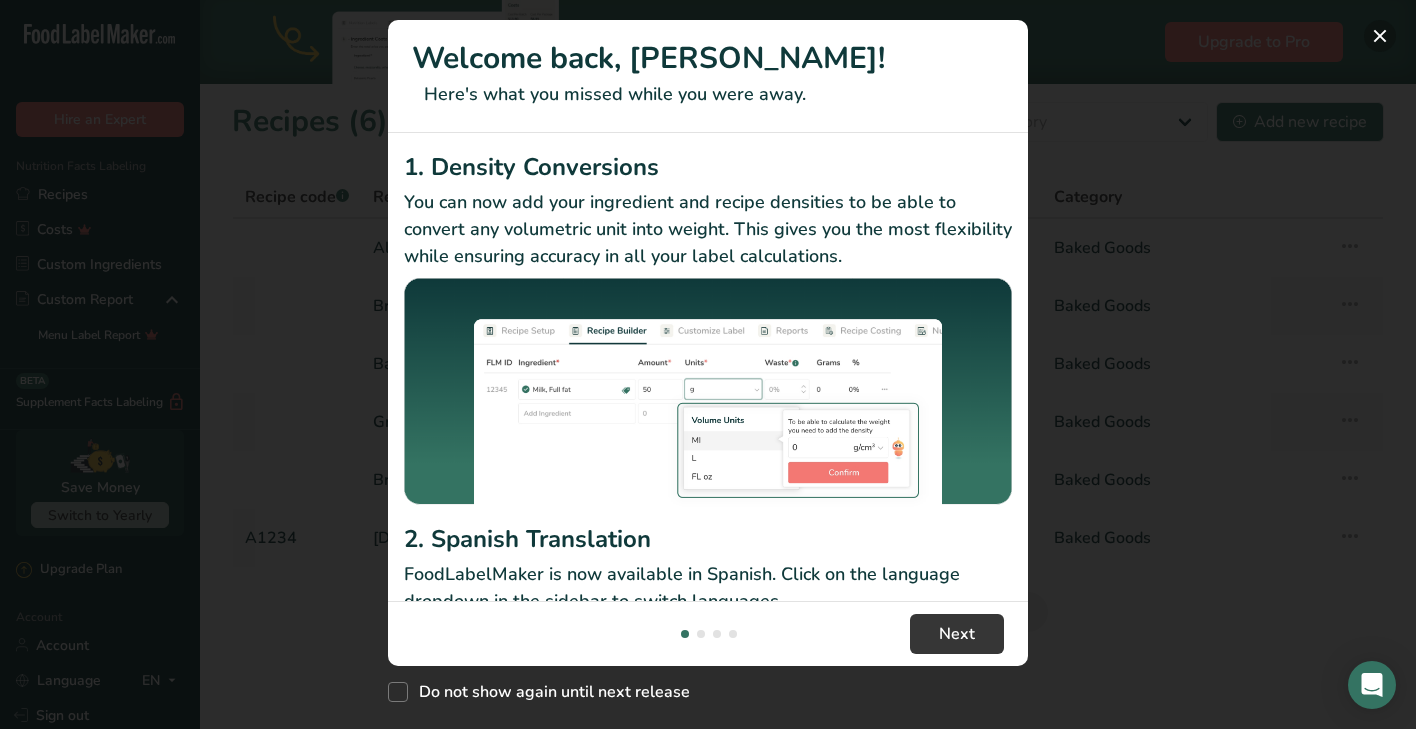click at bounding box center [1380, 36] 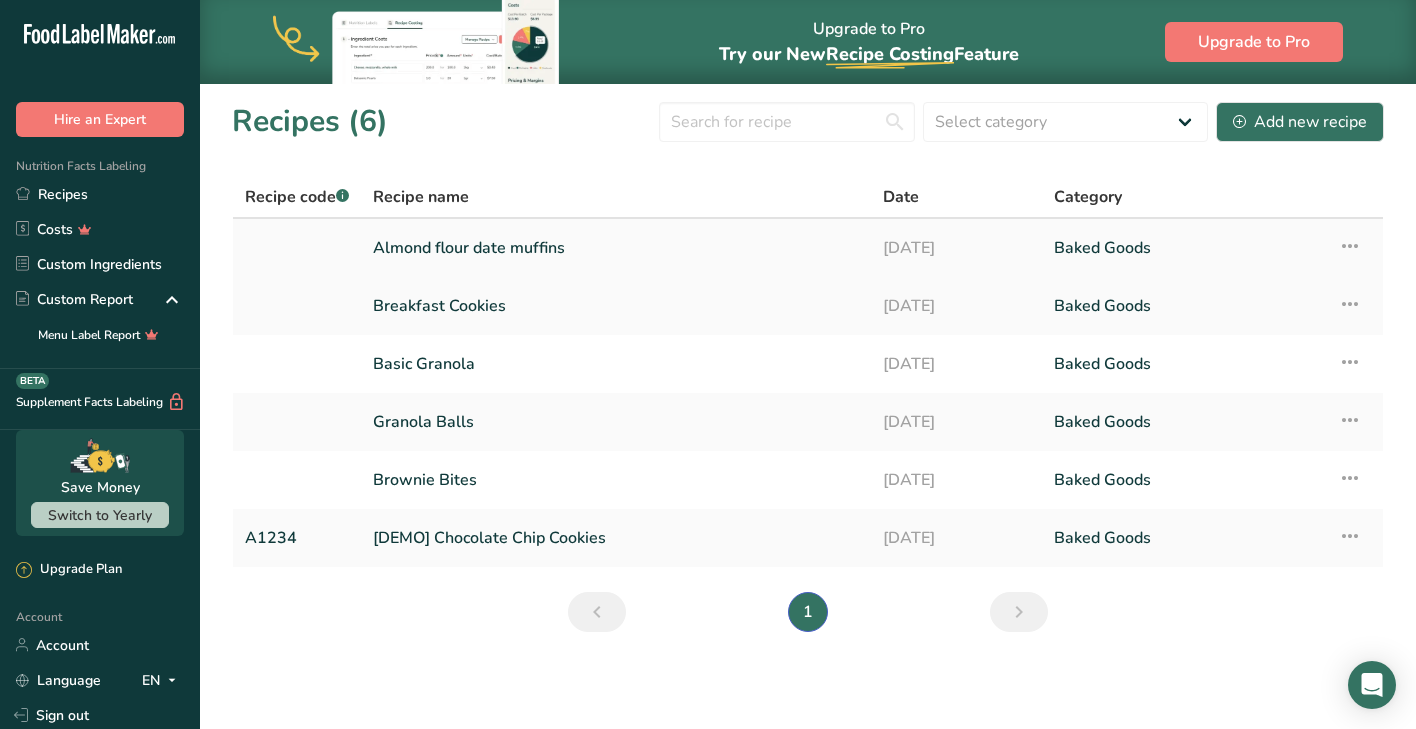 click on "Almond flour date muffins" at bounding box center (616, 248) 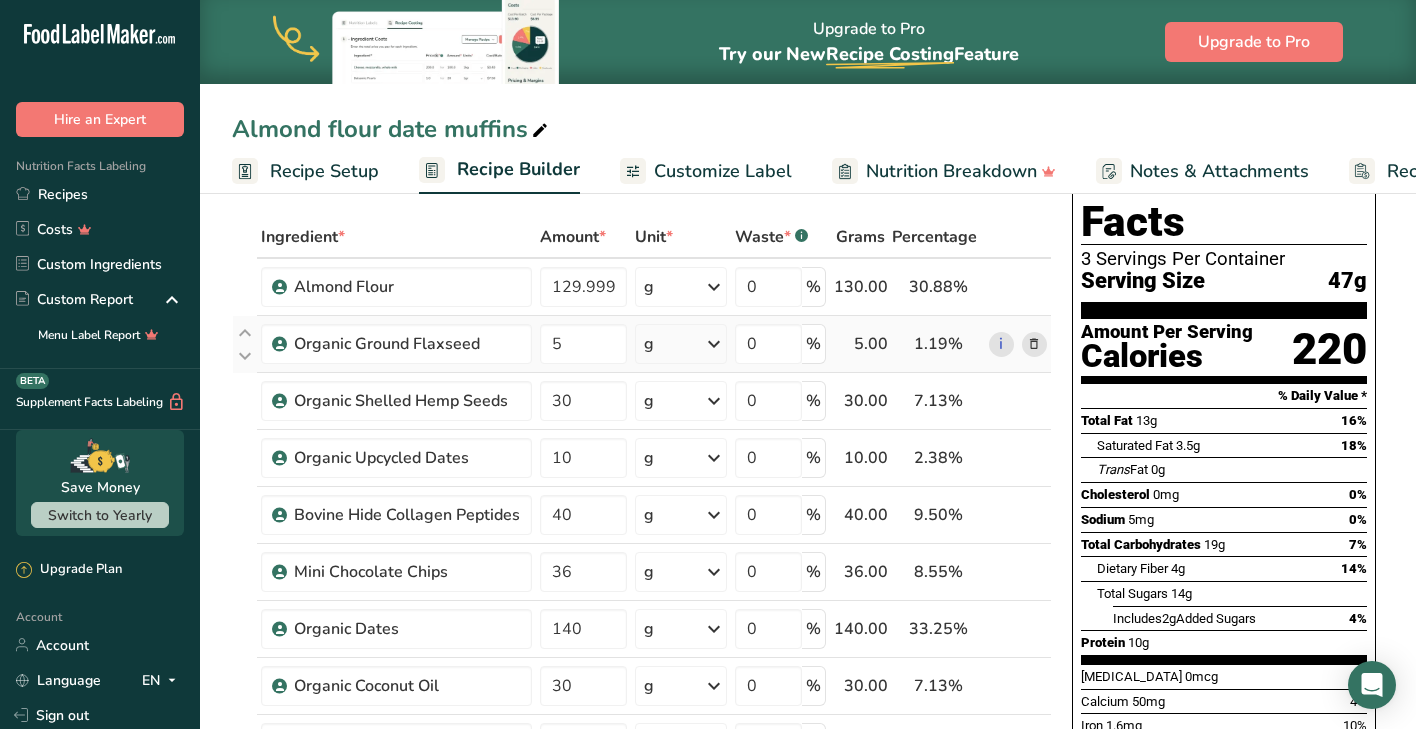 scroll, scrollTop: 92, scrollLeft: 0, axis: vertical 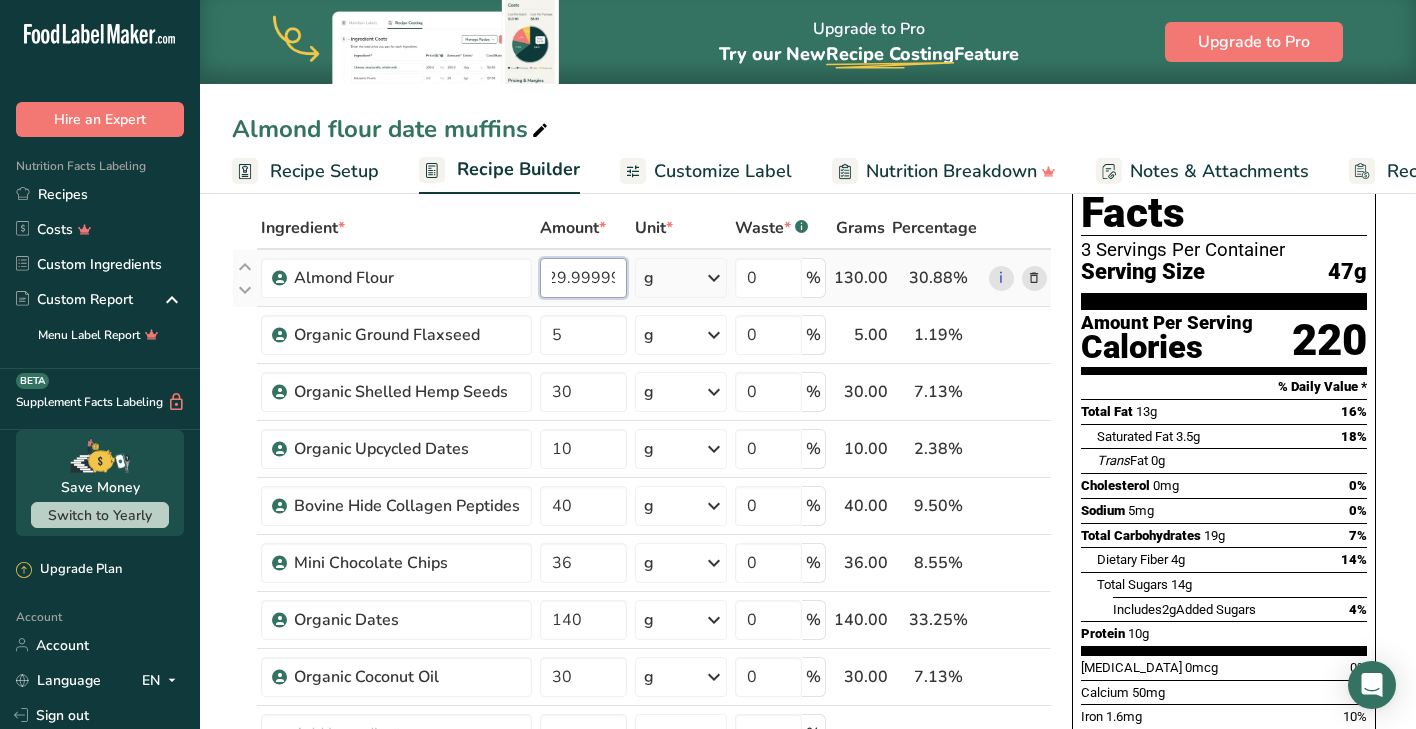 drag, startPoint x: 554, startPoint y: 279, endPoint x: 735, endPoint y: 287, distance: 181.17671 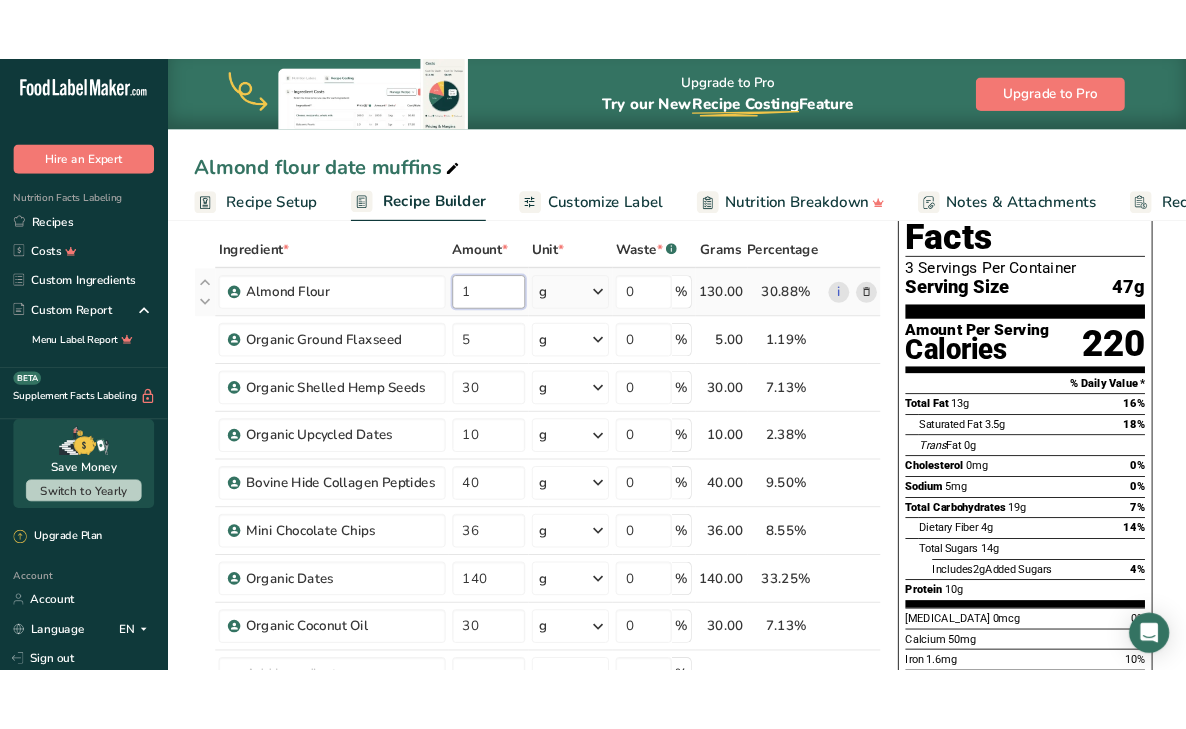 scroll, scrollTop: 0, scrollLeft: 0, axis: both 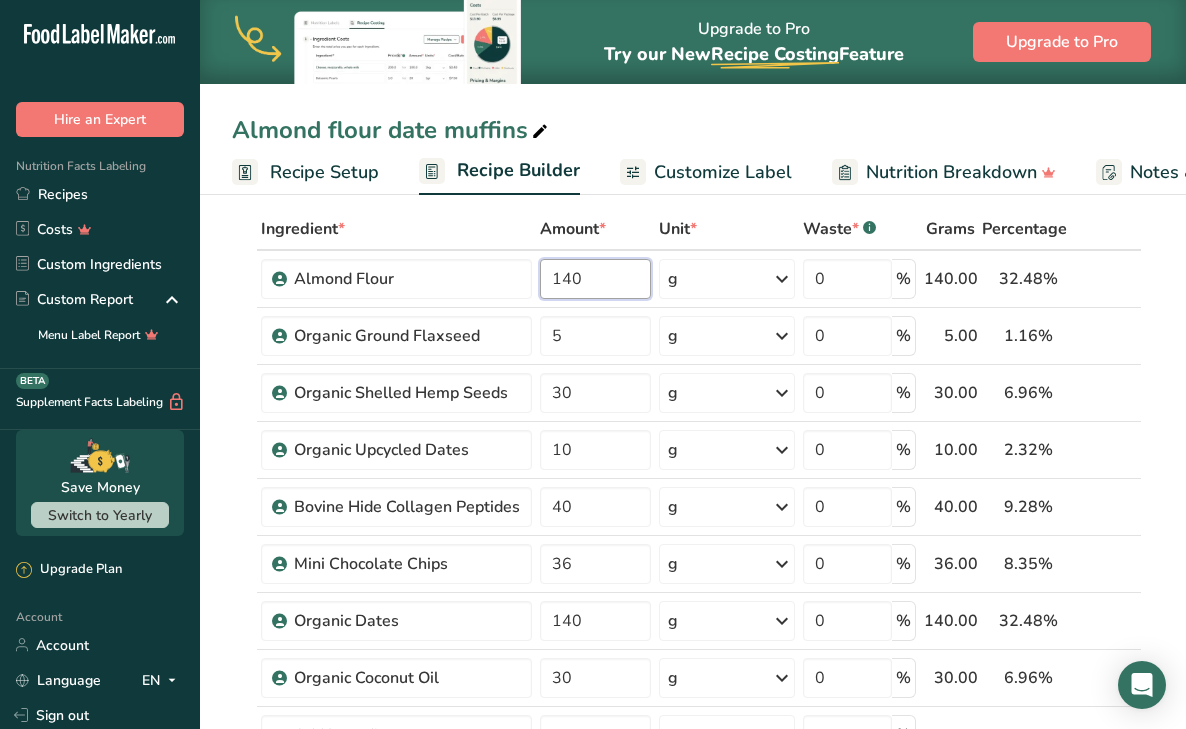 type on "140" 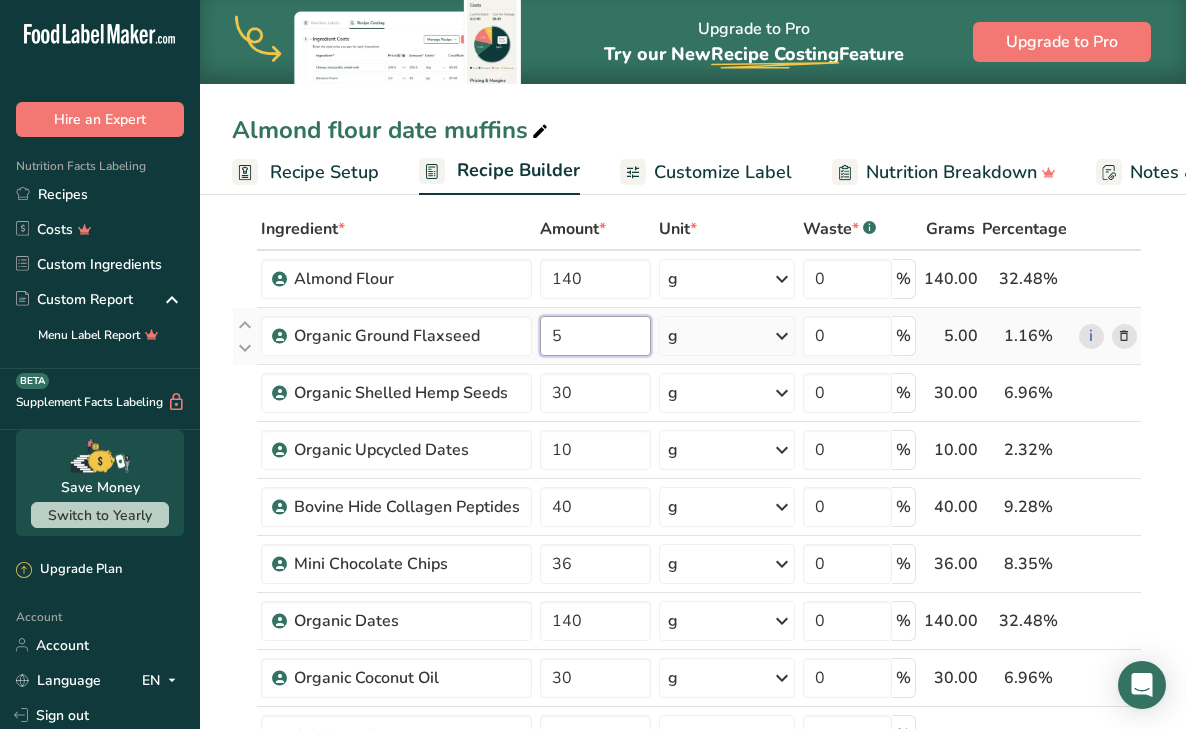 click on "Ingredient *
Amount *
Unit *
Waste *   .a-a{fill:#347362;}.b-a{fill:#fff;}          Grams
Percentage
Almond Flour
140
g
Portions
2 Tablespoons
Weight Units
g
kg
mg
See more
Volume Units
l
mL
fl oz
See more
0
%
140.00
32.48%
i
Organic Ground Flaxseed
5
g
Weight Units
g
kg
mg
See more
Volume Units
l
mL
fl oz
See more
0
%
5.00
1.16%" at bounding box center (687, 548) 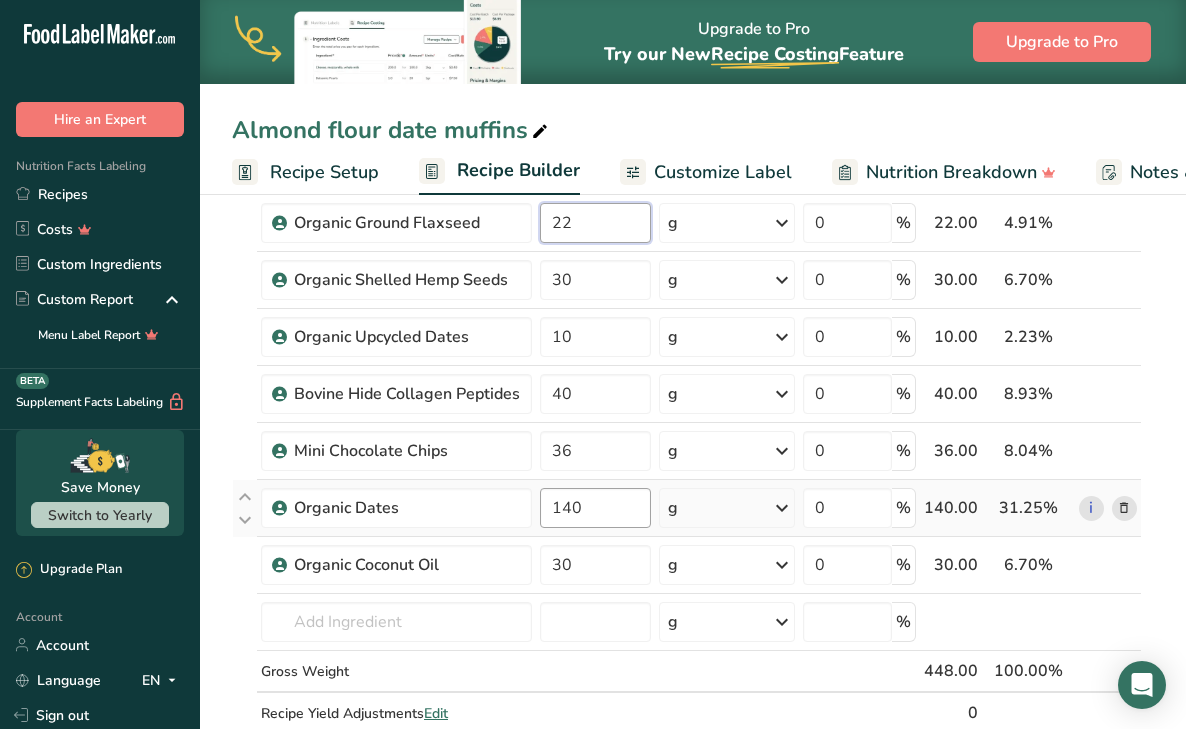 scroll, scrollTop: 208, scrollLeft: 0, axis: vertical 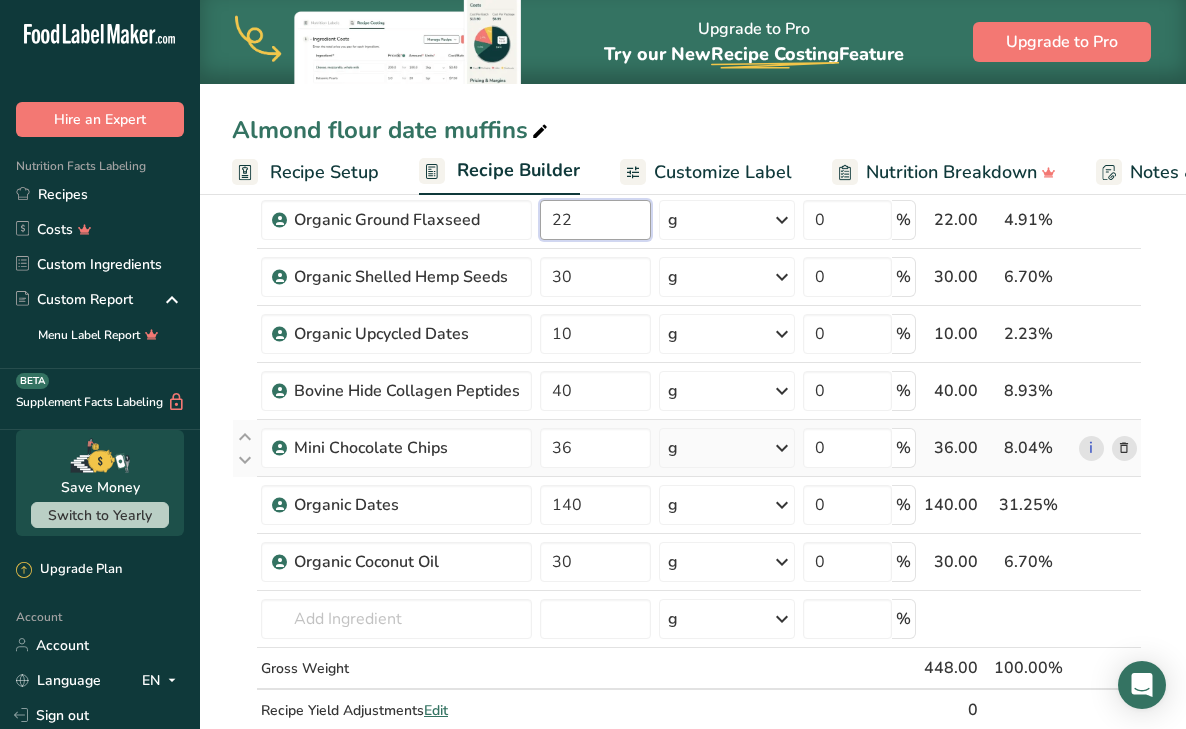 type on "22" 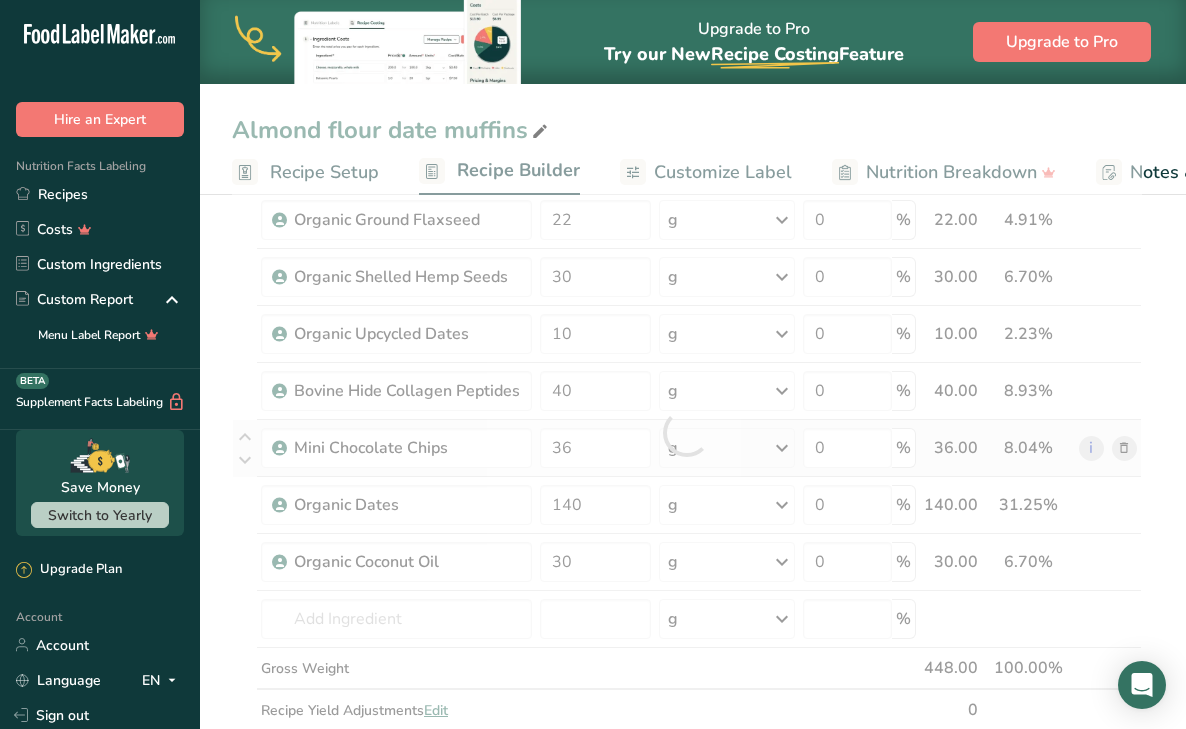 click on "Ingredient *
Amount *
Unit *
Waste *   .a-a{fill:#347362;}.b-a{fill:#fff;}          Grams
Percentage
Almond Flour
140
g
Portions
2 Tablespoons
Weight Units
g
kg
mg
See more
Volume Units
l
mL
fl oz
See more
0
%
140.00
31.25%
i
Organic Ground Flaxseed
22
g
Weight Units
g
kg
mg
See more
Volume Units
l
mL
fl oz
See more
0
%
22.00
4.91%" at bounding box center [687, 432] 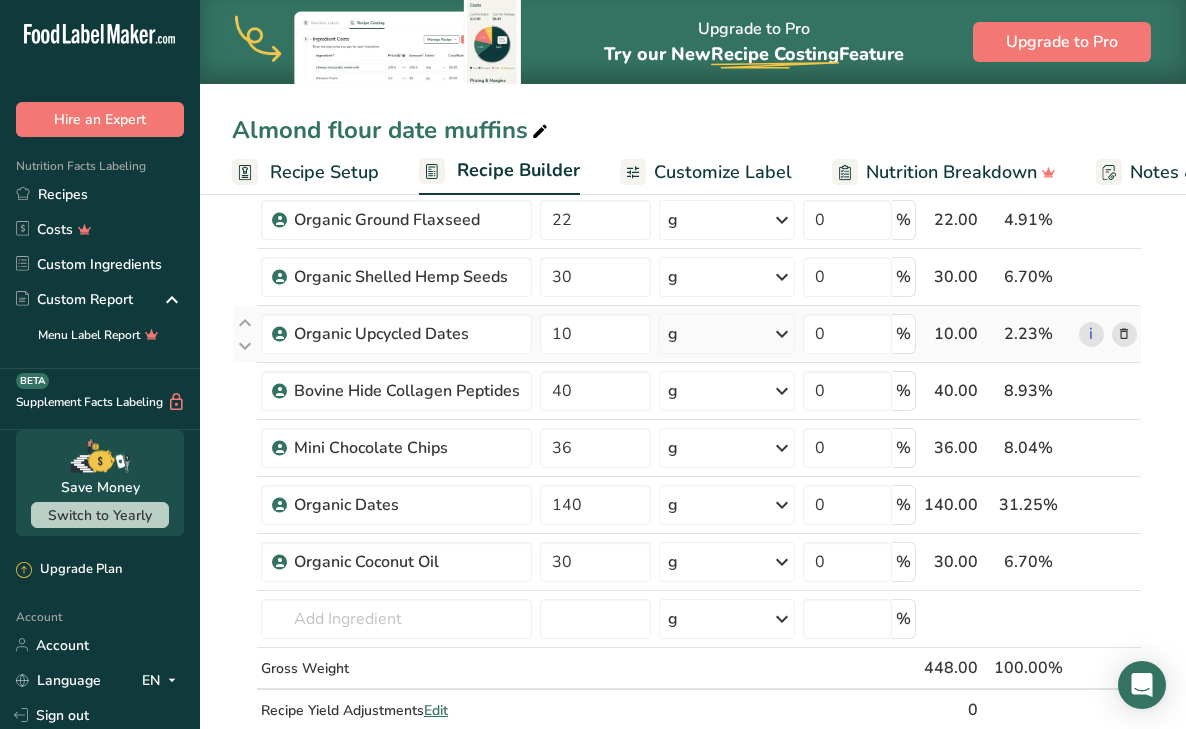 click at bounding box center (1124, 334) 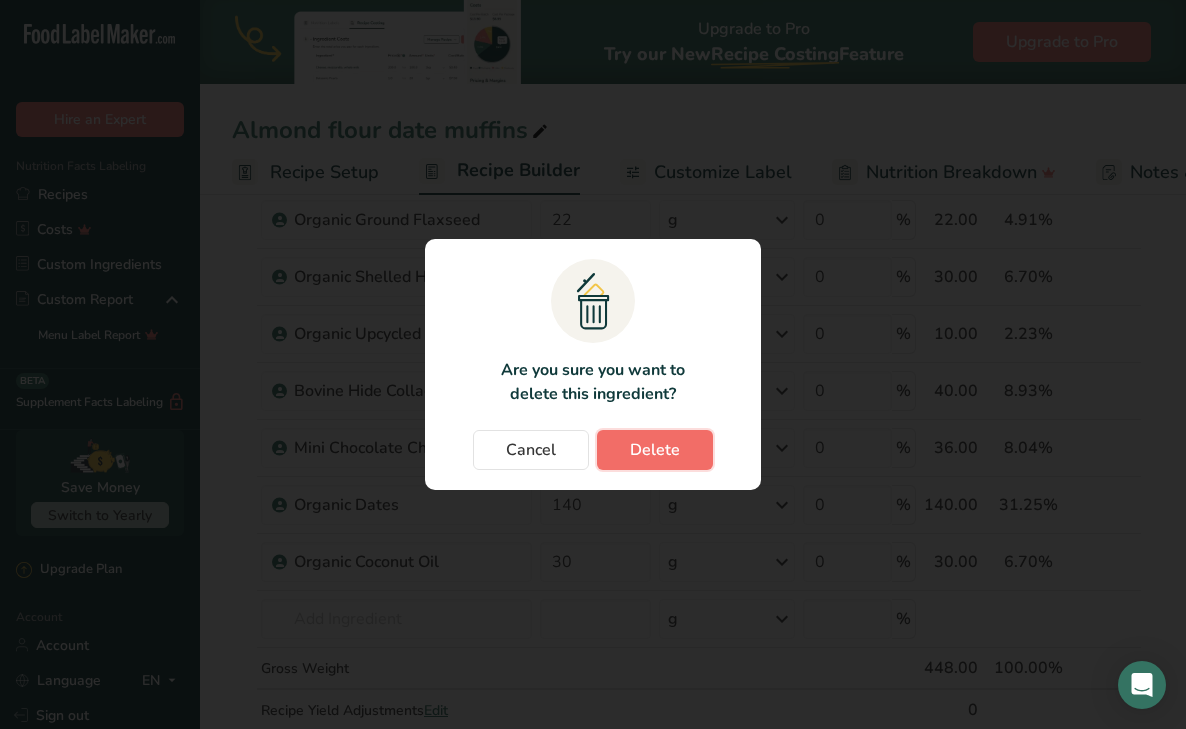 click on "Delete" at bounding box center [655, 450] 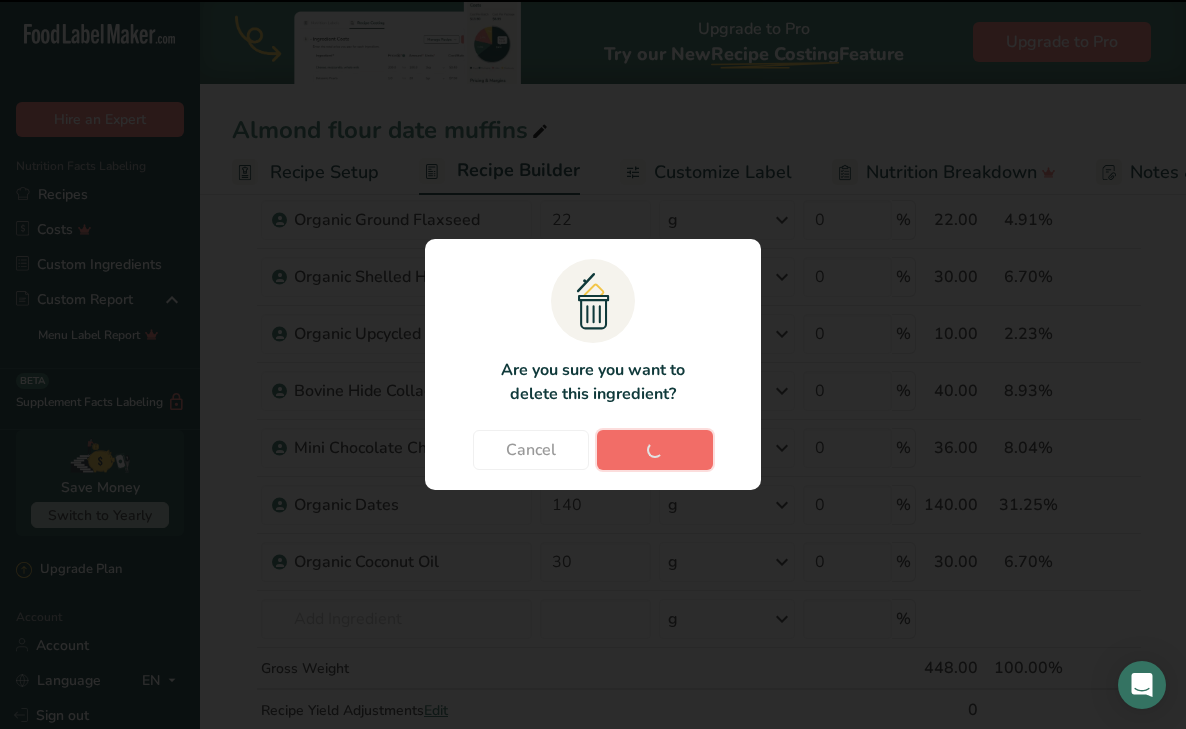 type on "40" 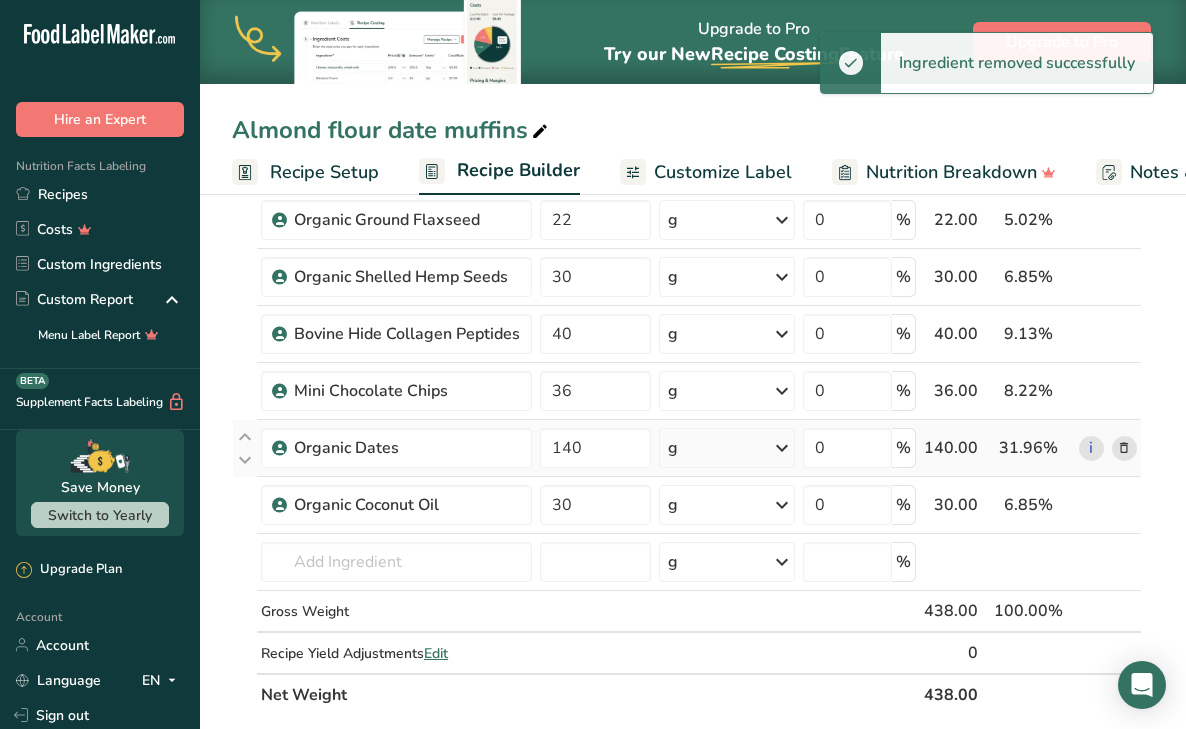 click at bounding box center [1124, 448] 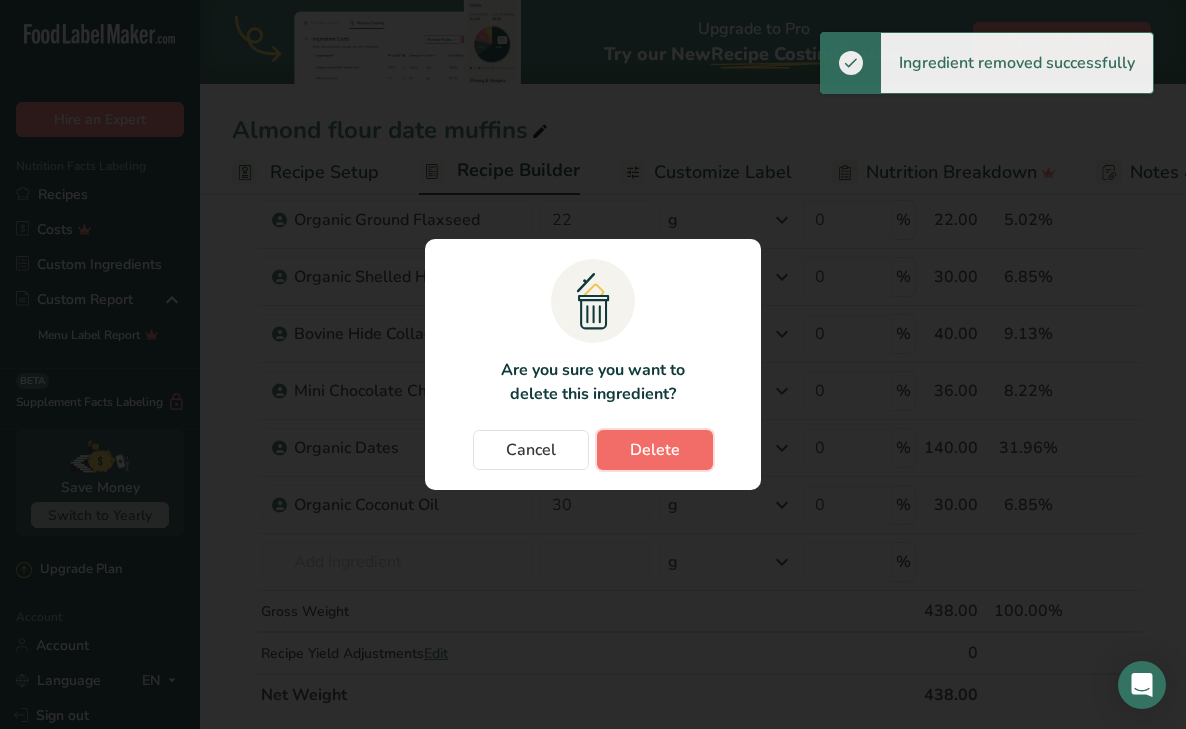 click on "Delete" at bounding box center [655, 450] 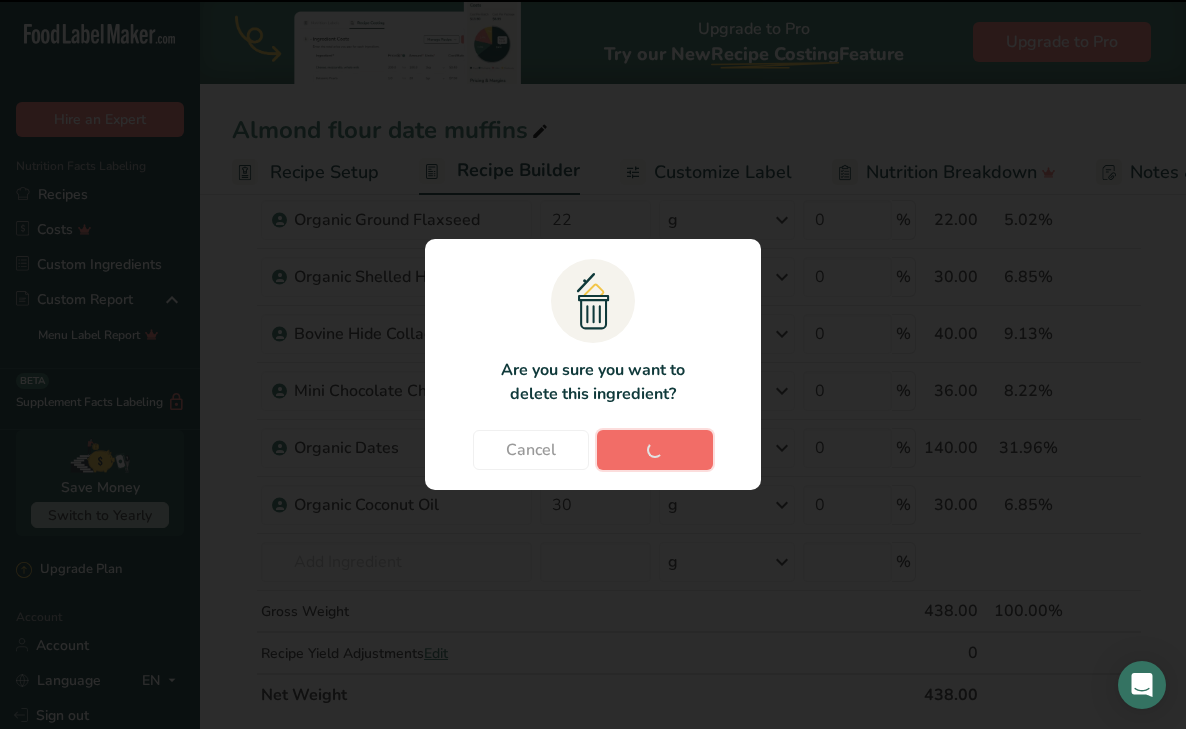 type on "30" 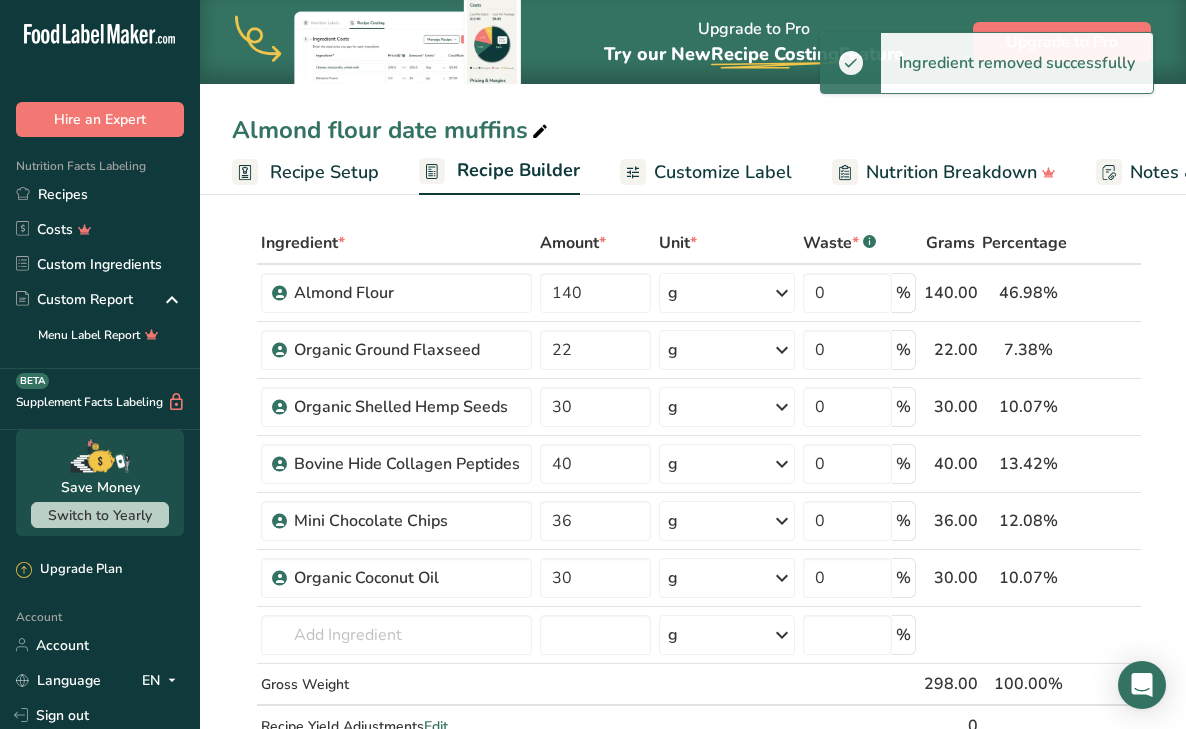 scroll, scrollTop: 94, scrollLeft: 0, axis: vertical 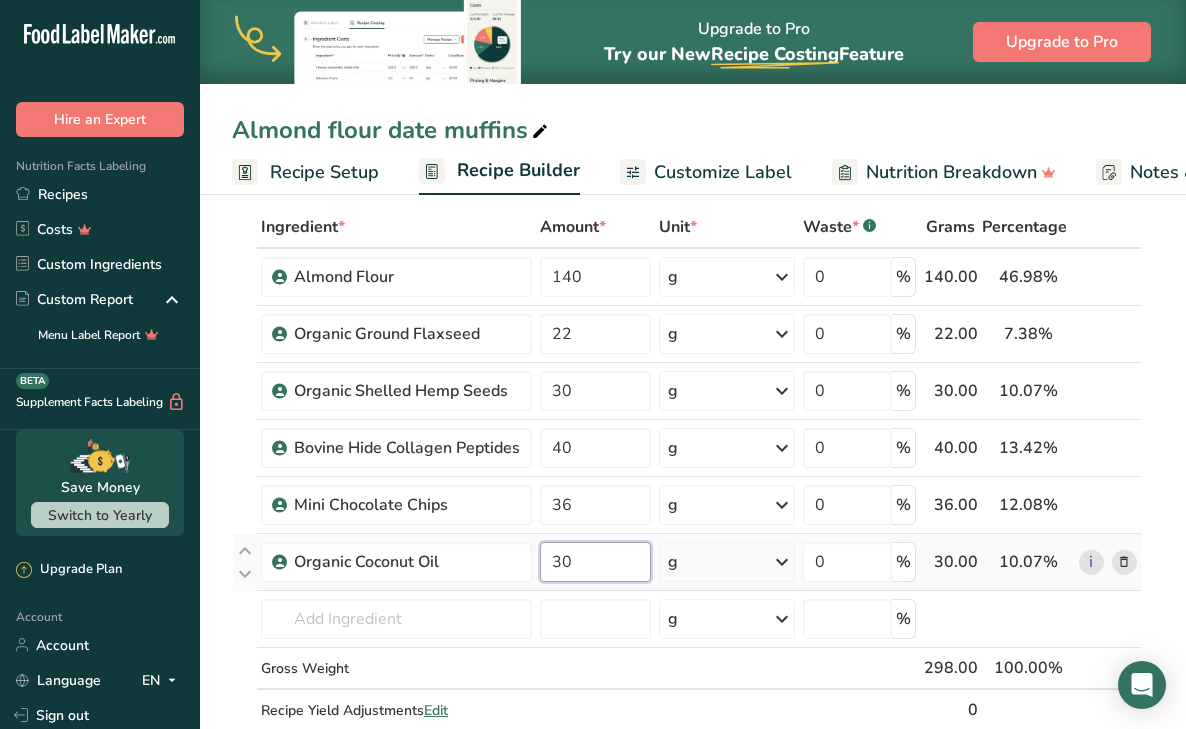 click on "30" at bounding box center [595, 562] 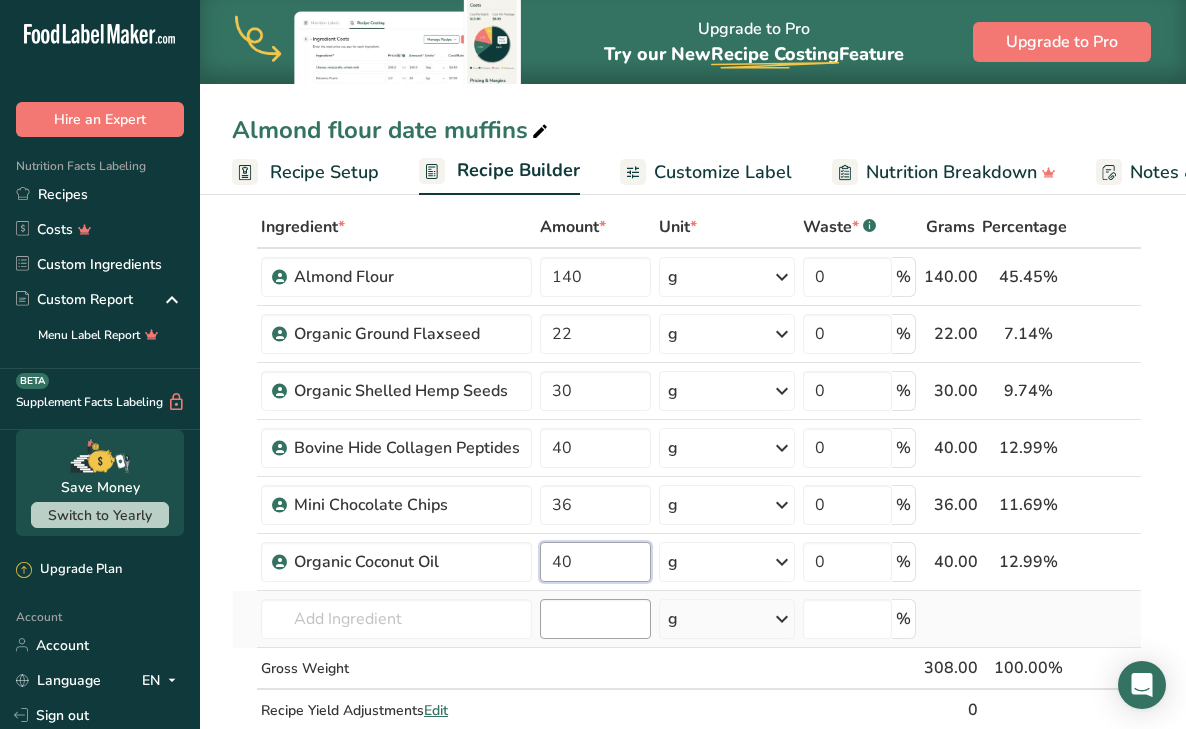 type on "40" 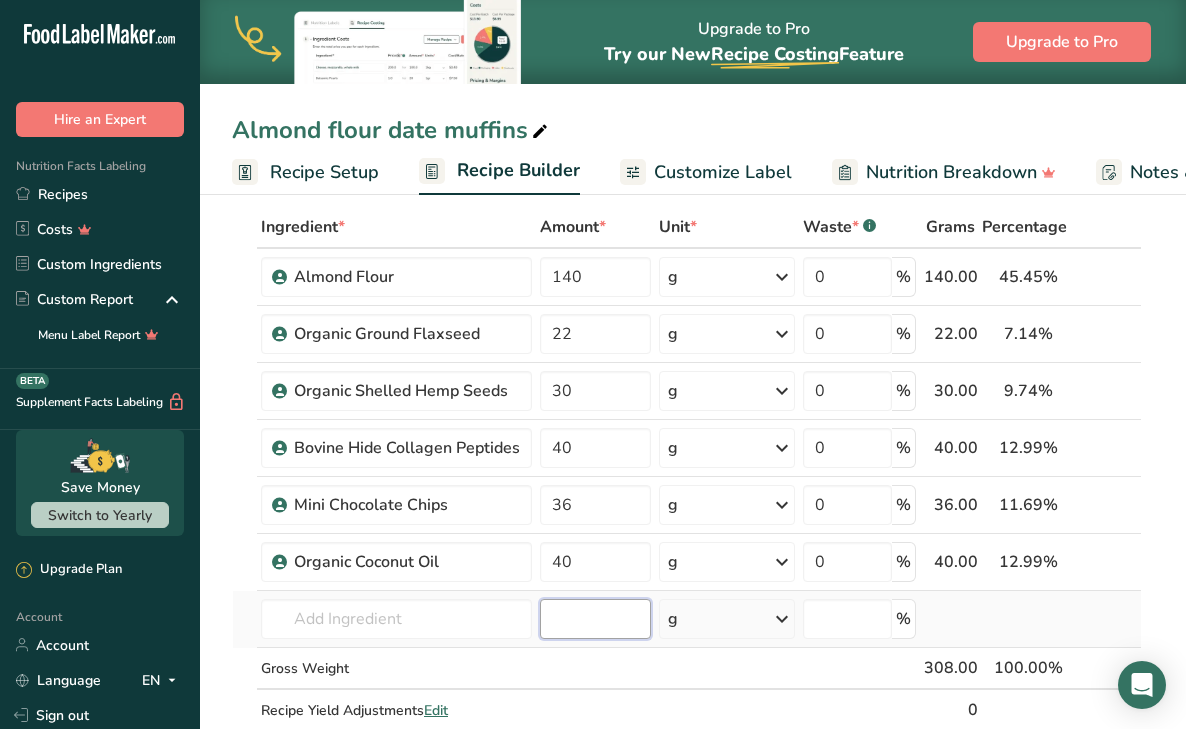 click on "Ingredient *
Amount *
Unit *
Waste *   .a-a{fill:#347362;}.b-a{fill:#fff;}          Grams
Percentage
Almond Flour
140
g
Portions
2 Tablespoons
Weight Units
g
kg
mg
See more
Volume Units
l
mL
fl oz
See more
0
%
140.00
45.45%
i
Organic Ground Flaxseed
22
g
Weight Units
g
kg
mg
See more
Volume Units
l
mL
fl oz
See more
0
%
22.00
7.14%" at bounding box center [687, 489] 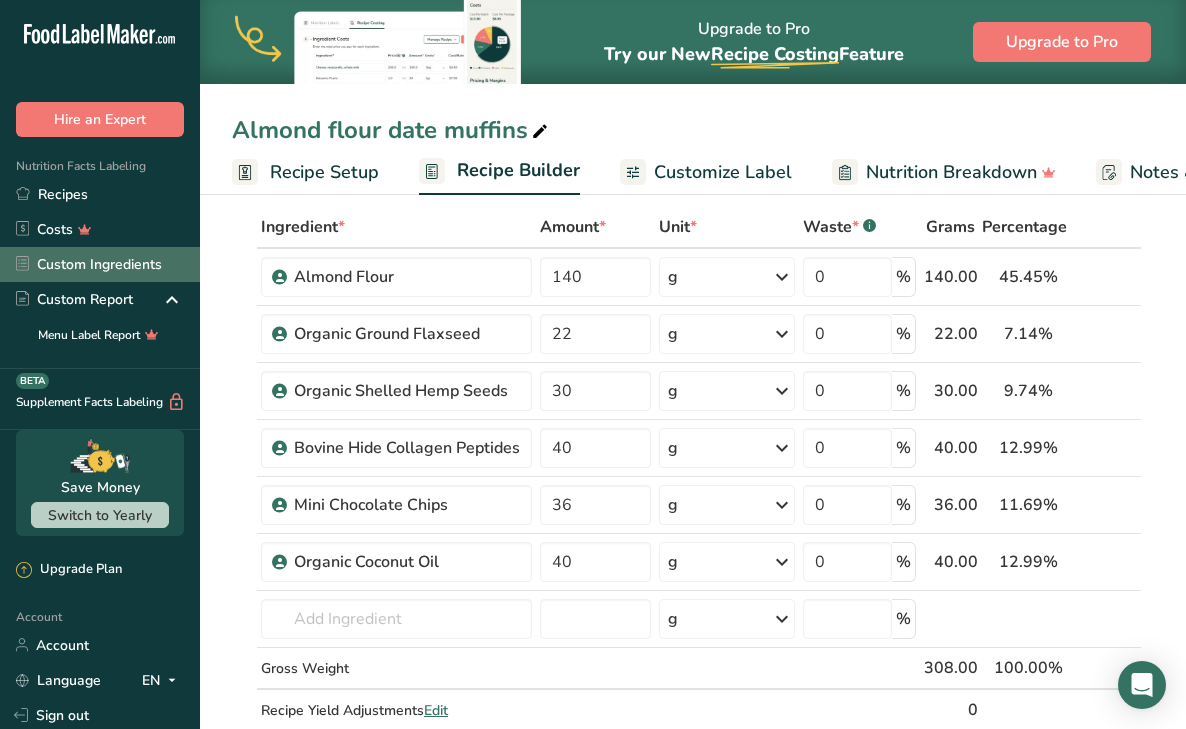 click on "Custom Ingredients" at bounding box center [100, 264] 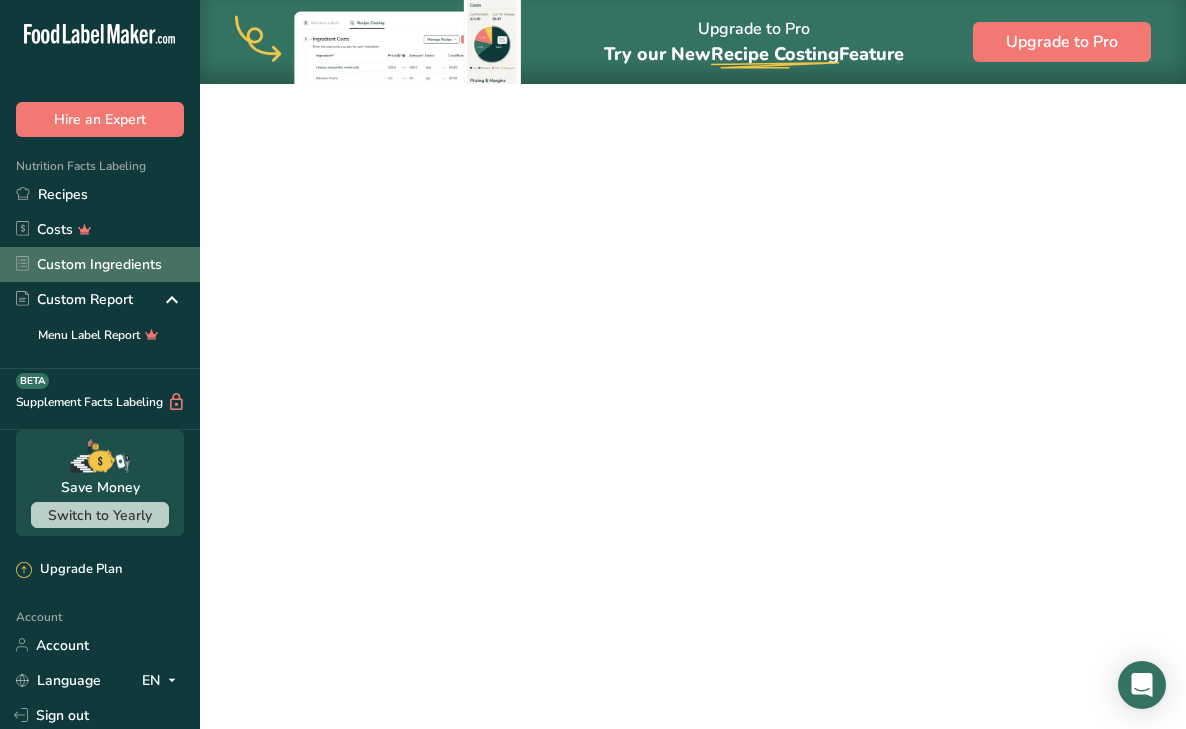 scroll, scrollTop: 0, scrollLeft: 0, axis: both 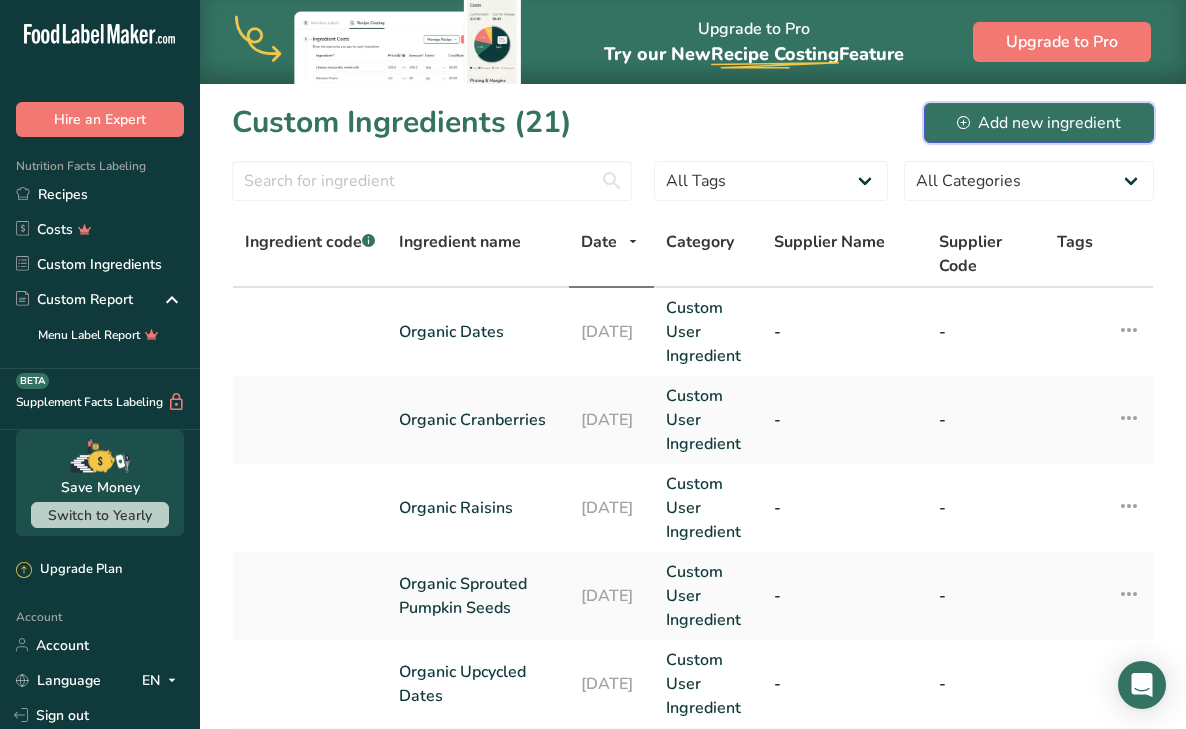 click on "Add new ingredient" at bounding box center [1039, 123] 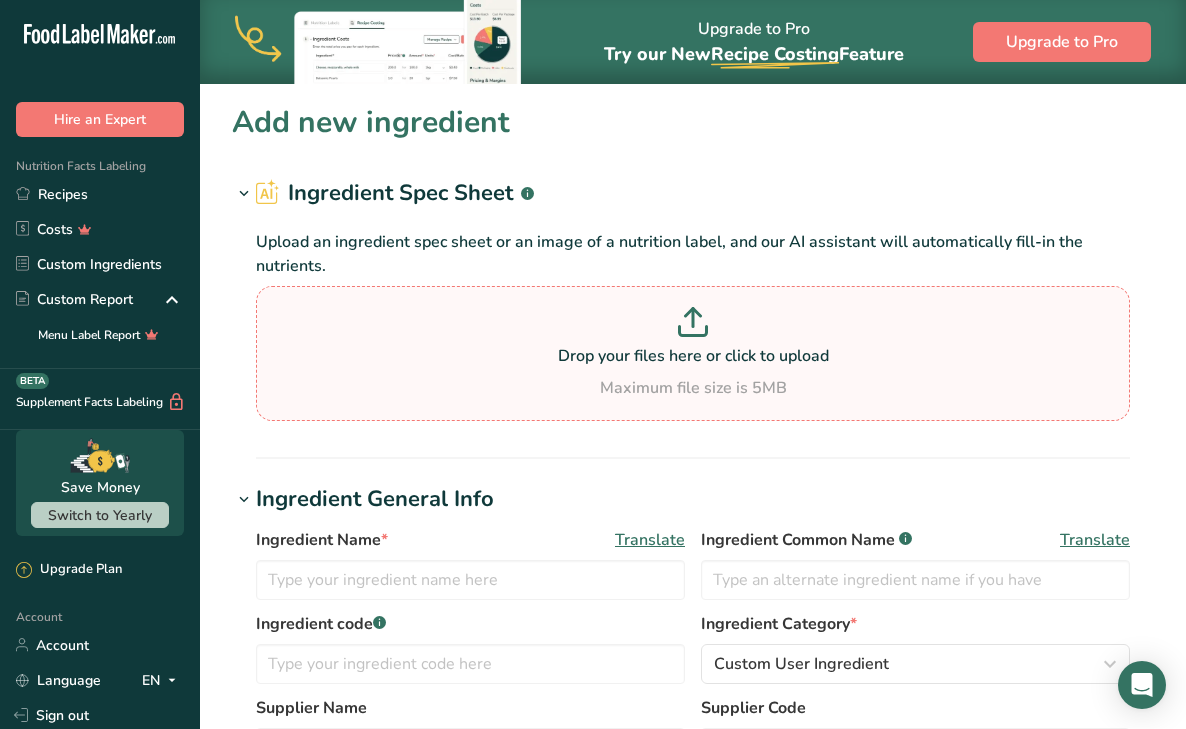 click on "Drop your files here or click to upload
Maximum file size is 5MB" at bounding box center [693, 353] 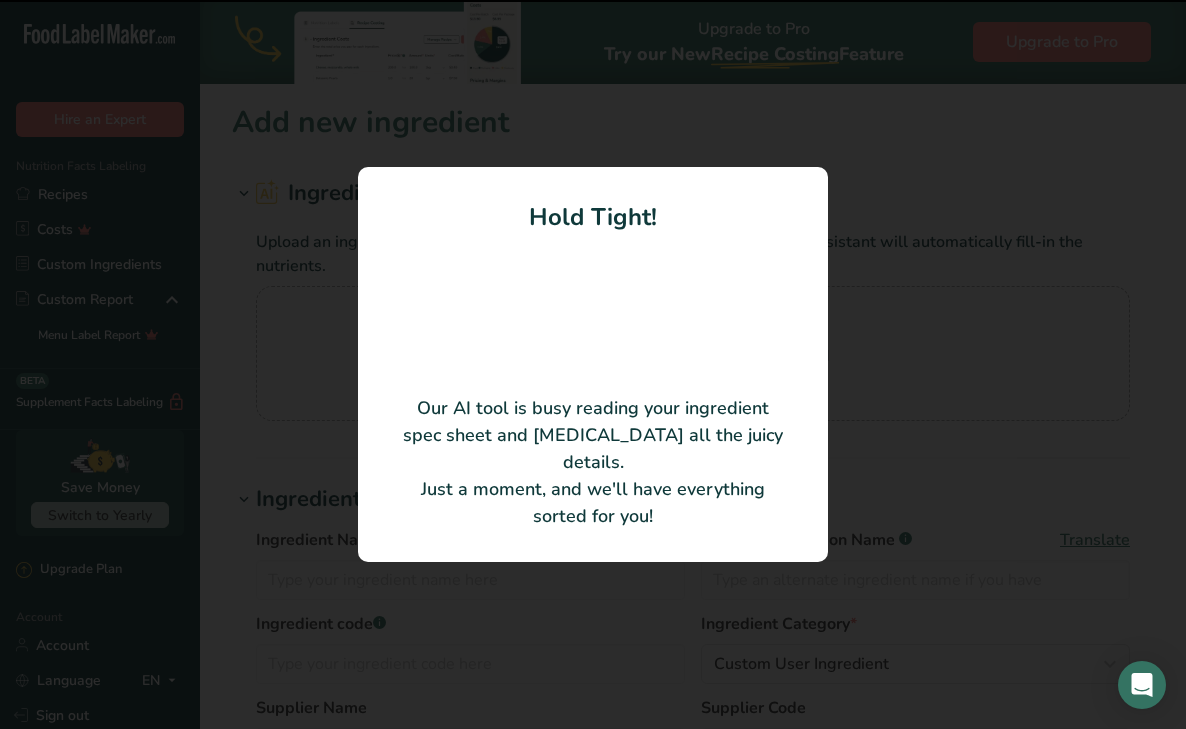 type on "Dates" 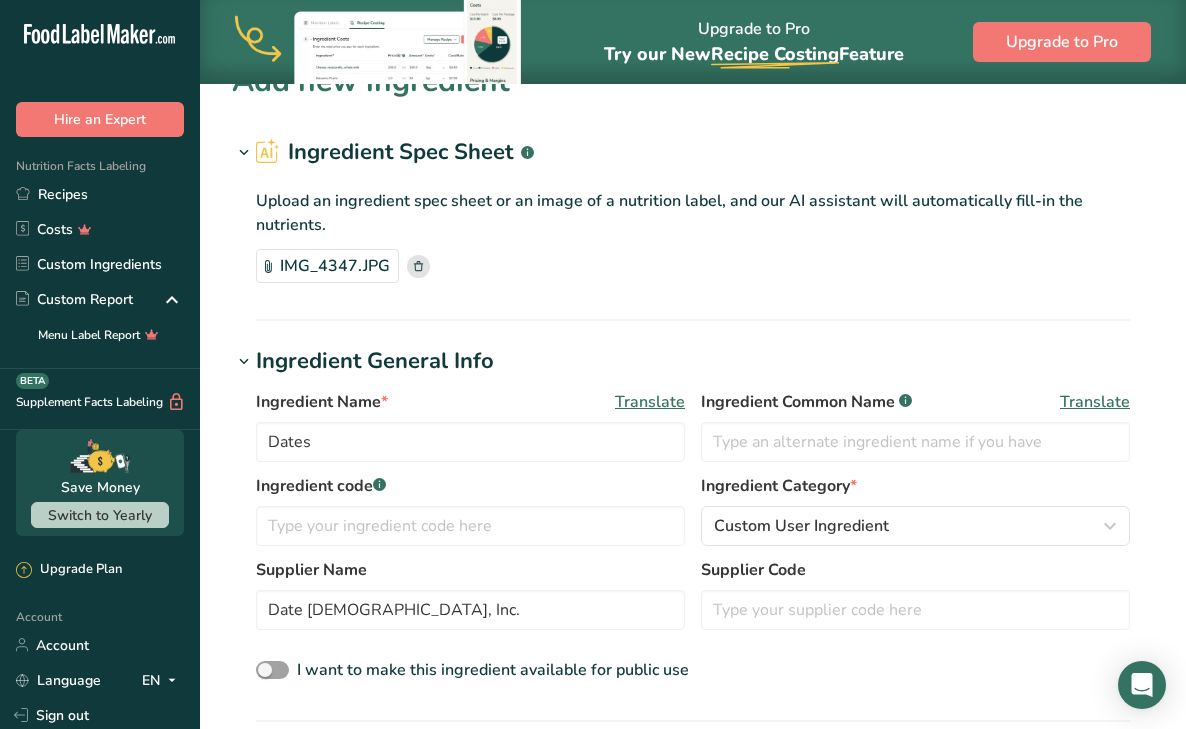scroll, scrollTop: 50, scrollLeft: 0, axis: vertical 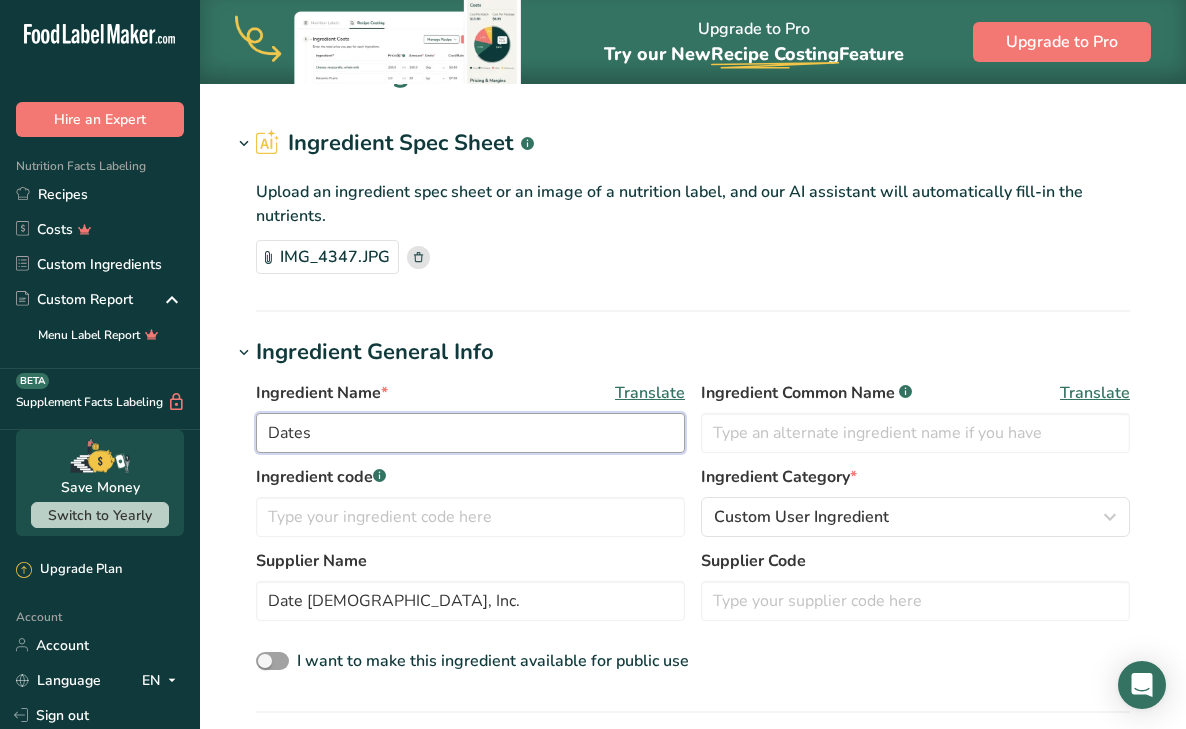 click on "Dates" at bounding box center [470, 433] 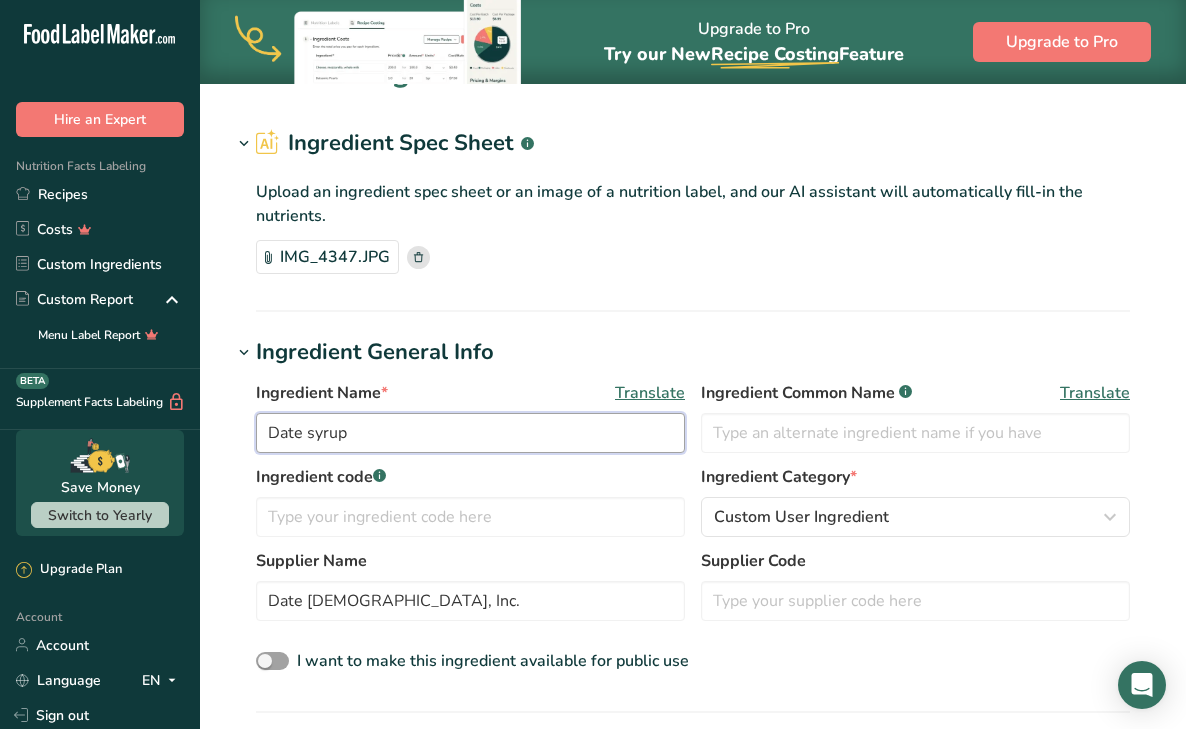 click on "Date syrup" at bounding box center (470, 433) 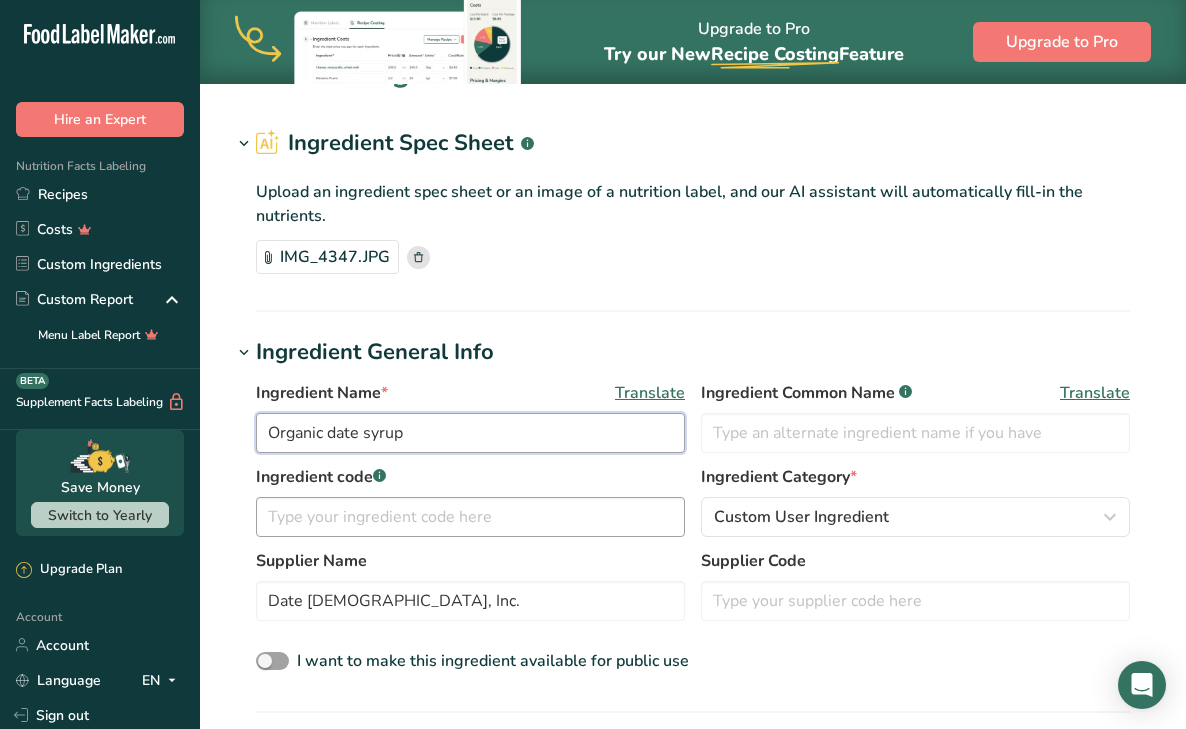 scroll, scrollTop: 93, scrollLeft: 0, axis: vertical 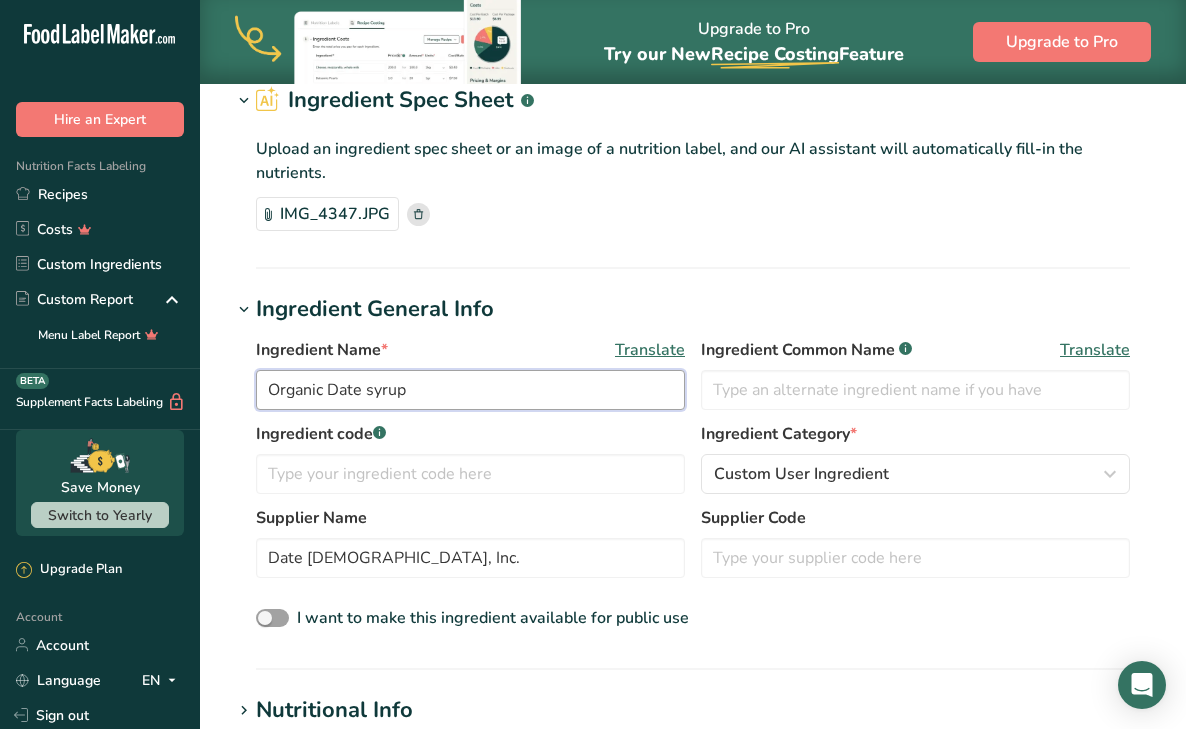 click on "Organic Date syrup" at bounding box center (470, 390) 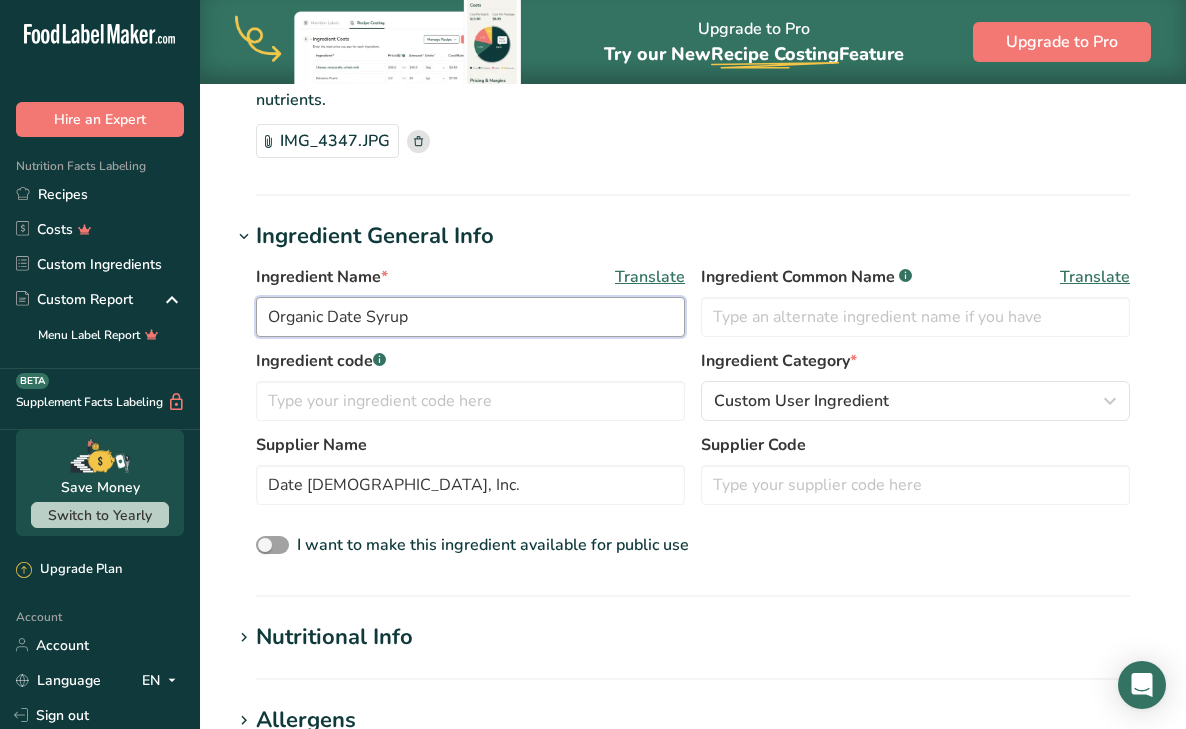 scroll, scrollTop: 243, scrollLeft: 0, axis: vertical 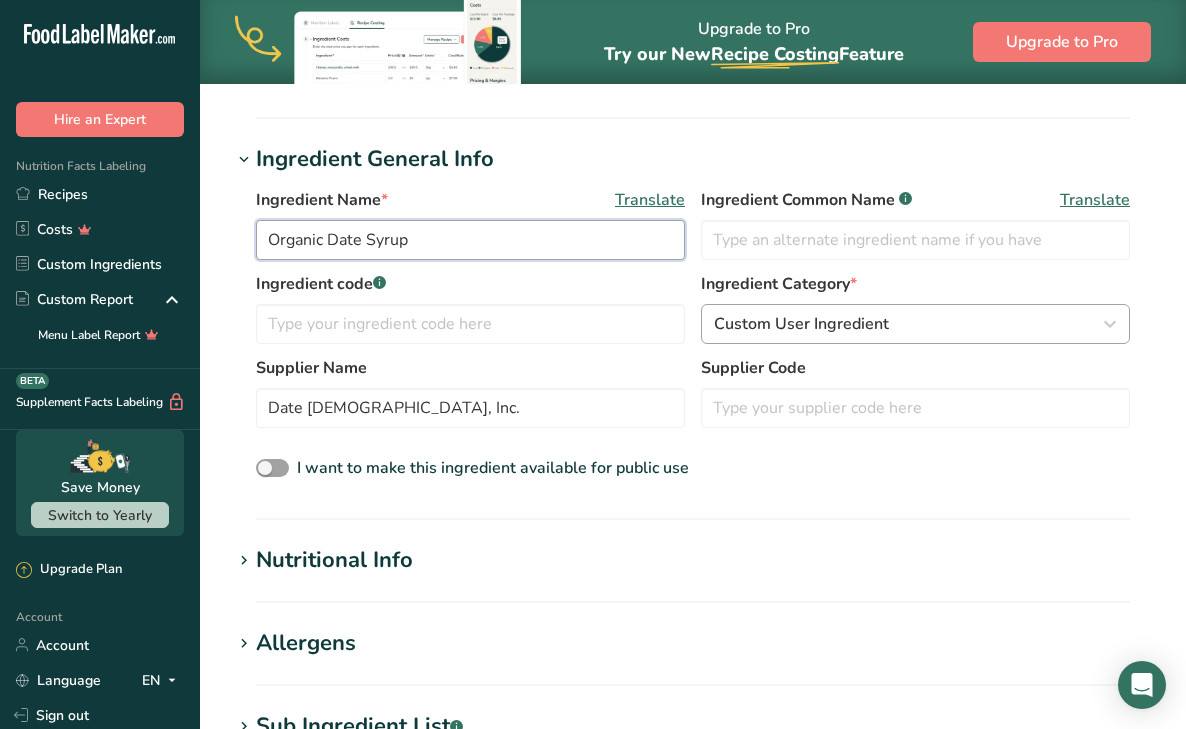 type on "Organic Date Syrup" 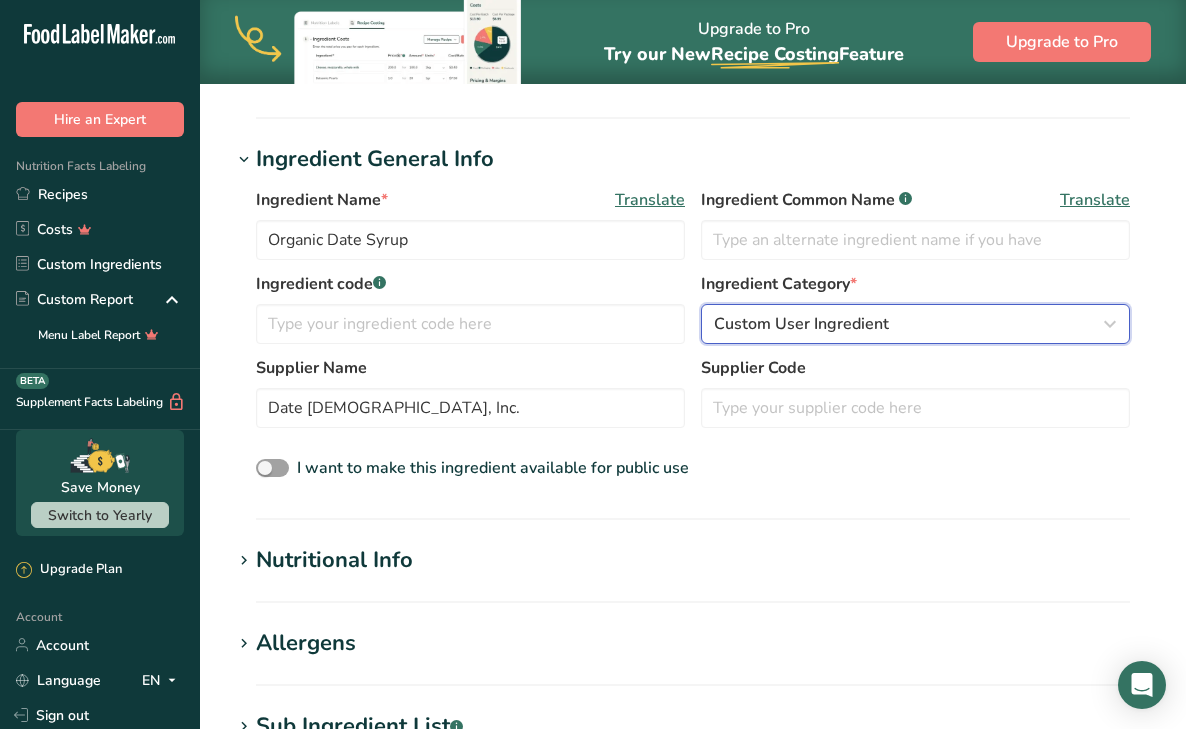 click on "Custom User Ingredient" at bounding box center (801, 324) 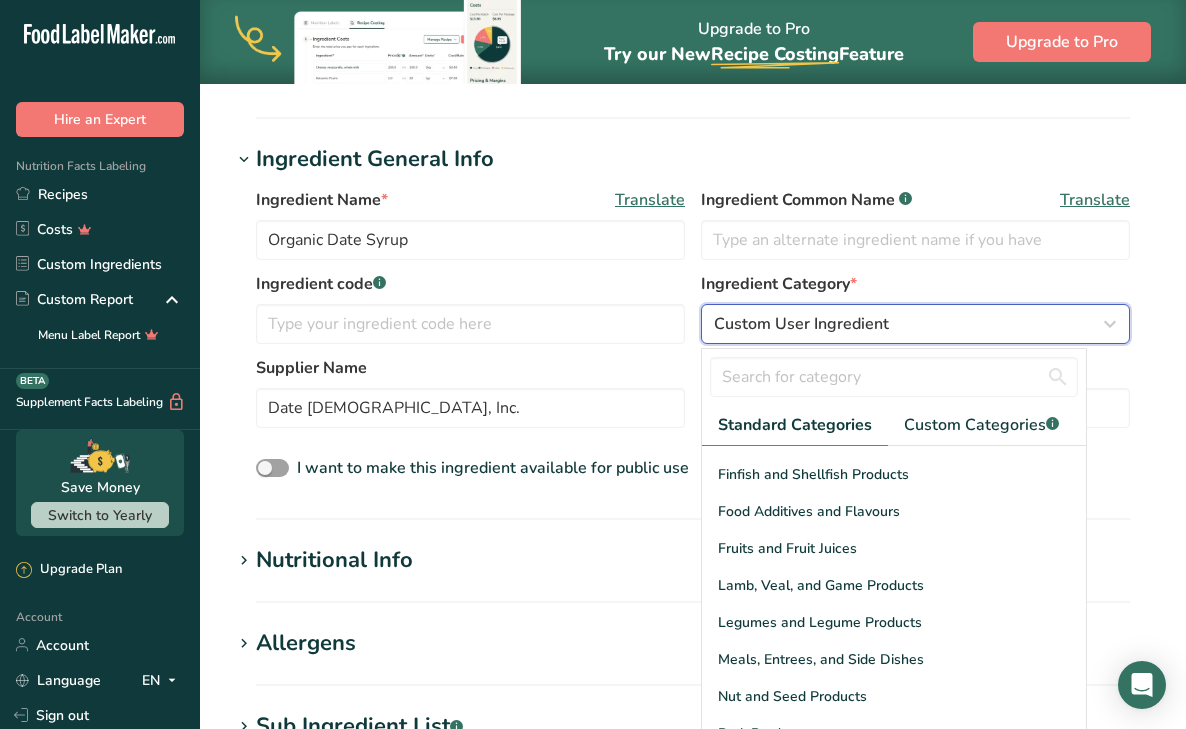 scroll, scrollTop: 463, scrollLeft: 0, axis: vertical 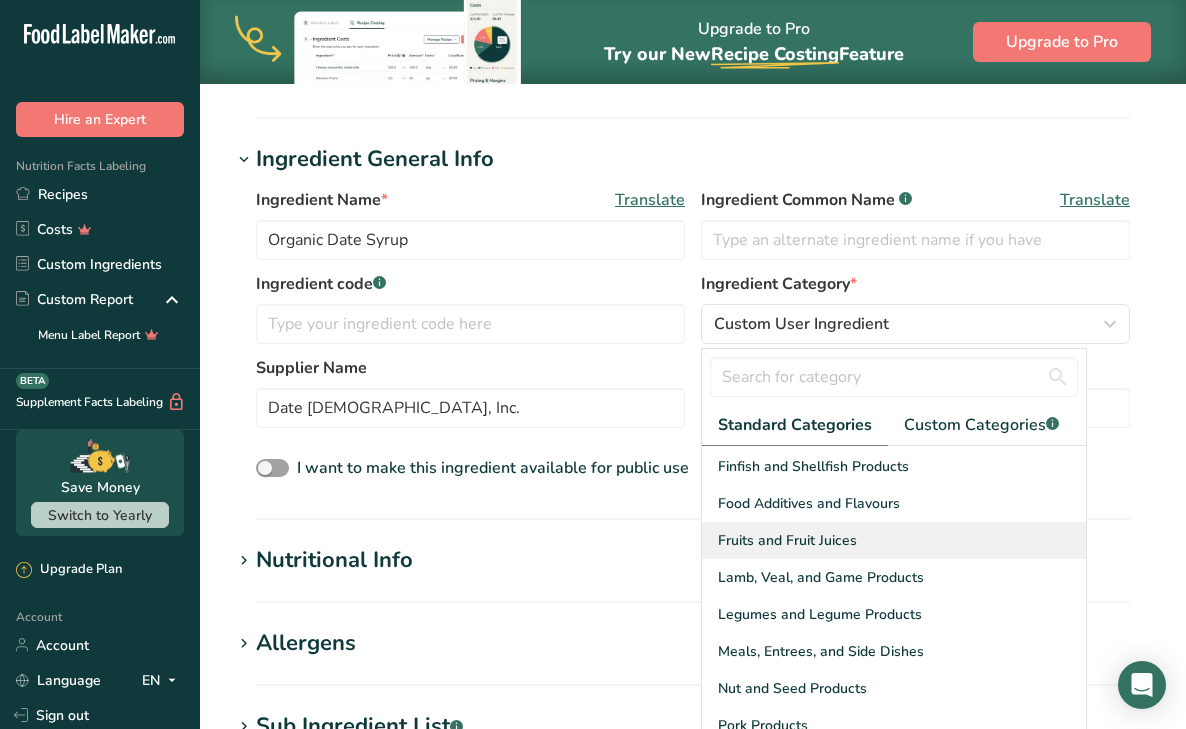 click on "Fruits and Fruit Juices" at bounding box center (787, 540) 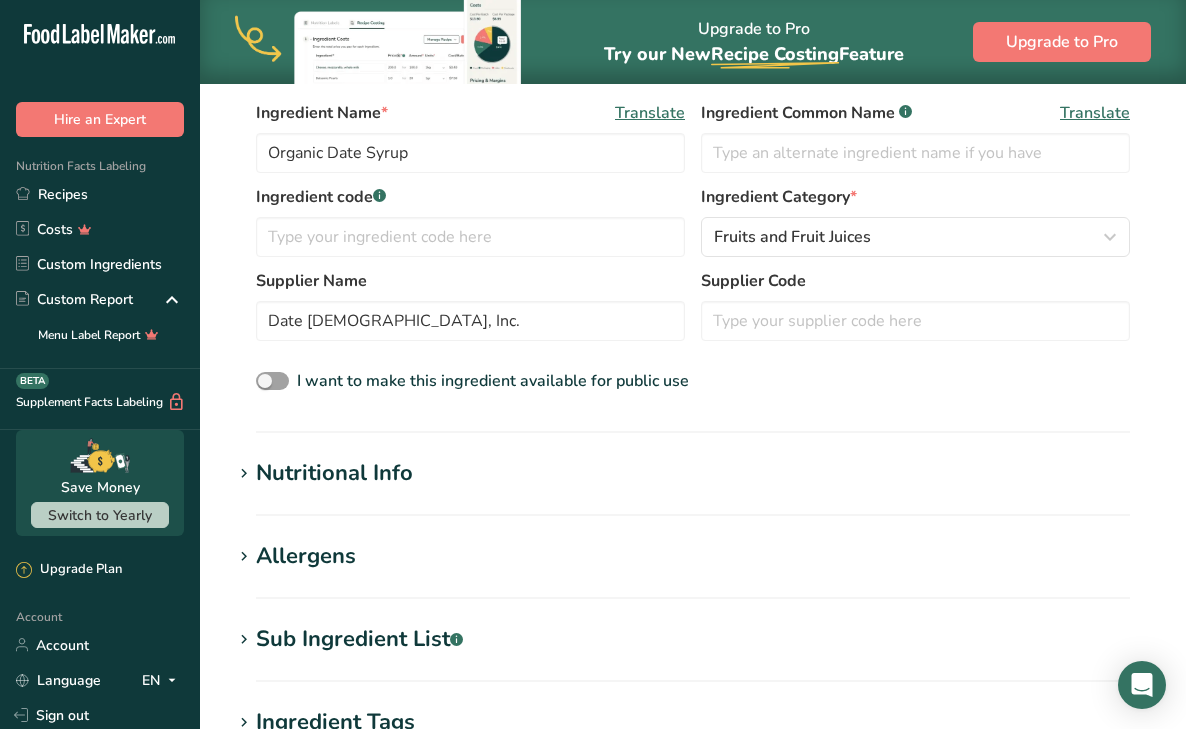 scroll, scrollTop: 481, scrollLeft: 0, axis: vertical 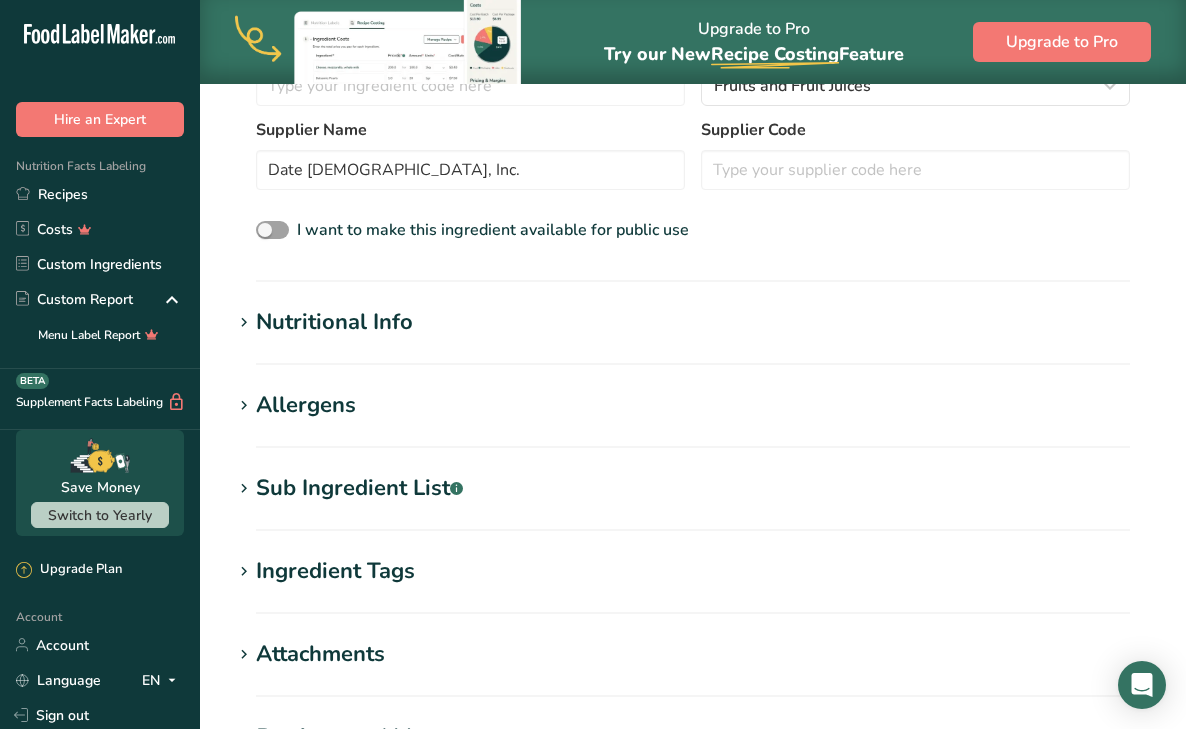 click on "Nutritional Info" at bounding box center [334, 322] 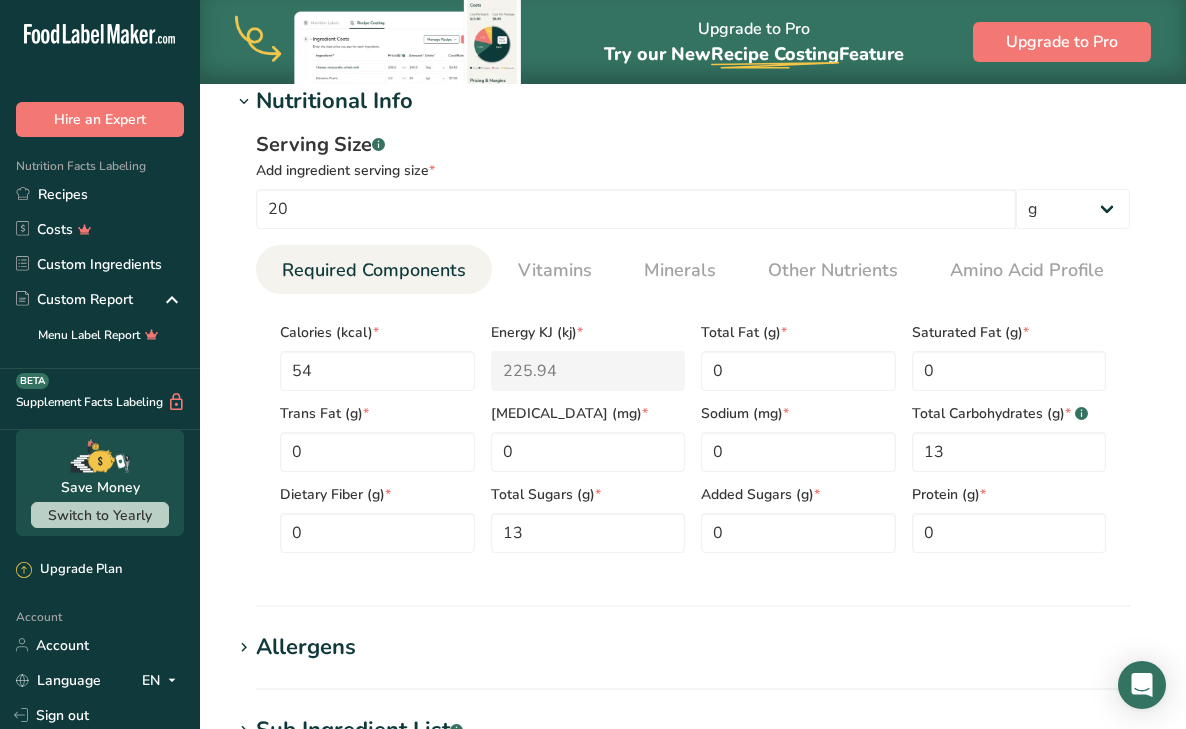 scroll, scrollTop: 745, scrollLeft: 0, axis: vertical 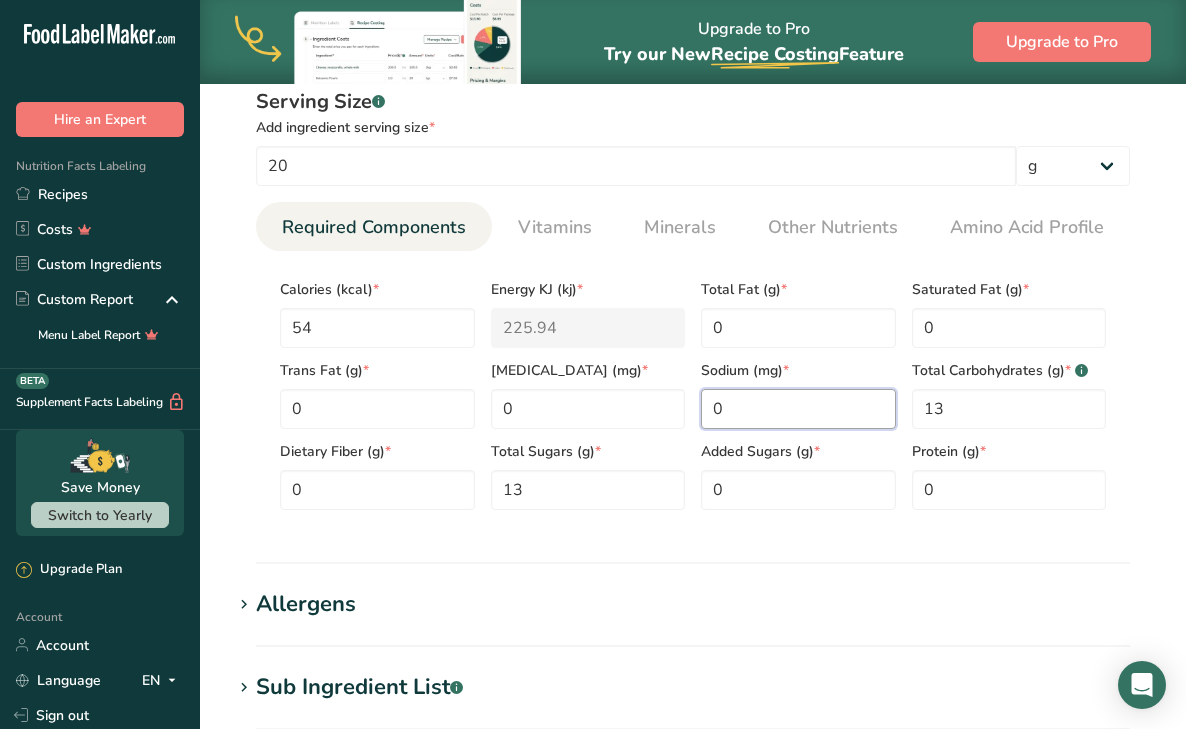 drag, startPoint x: 747, startPoint y: 411, endPoint x: 718, endPoint y: 411, distance: 29 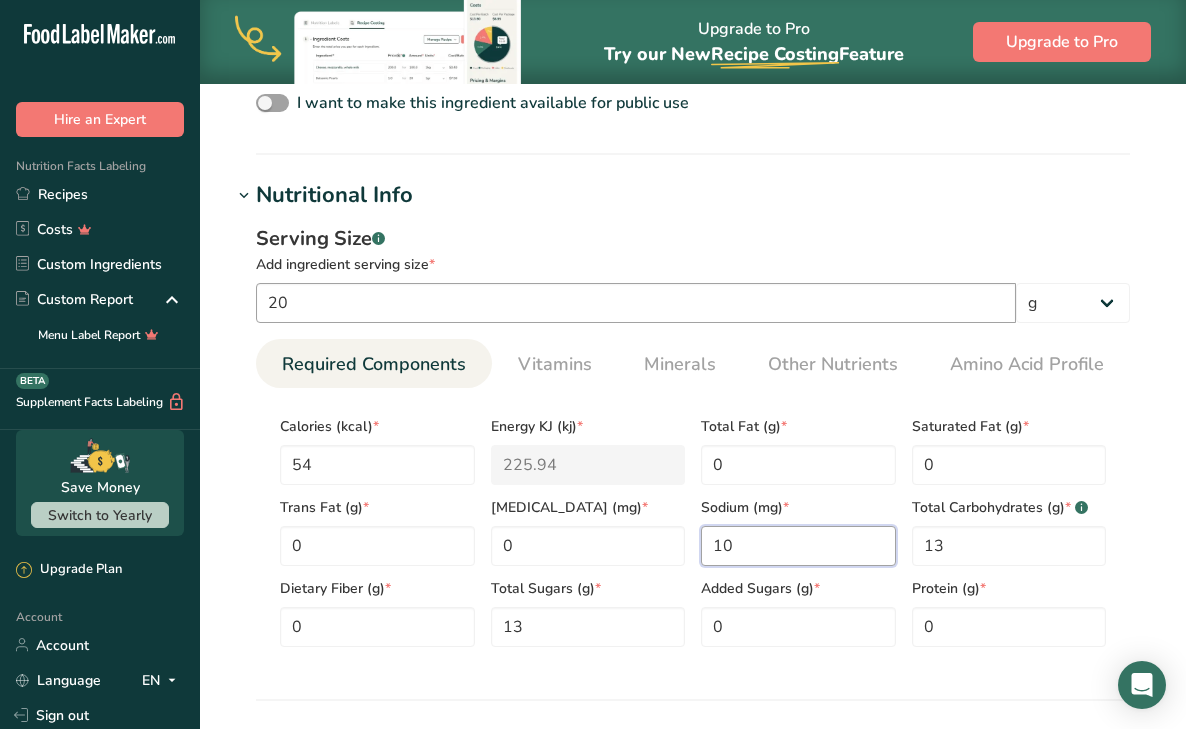 scroll, scrollTop: 569, scrollLeft: 0, axis: vertical 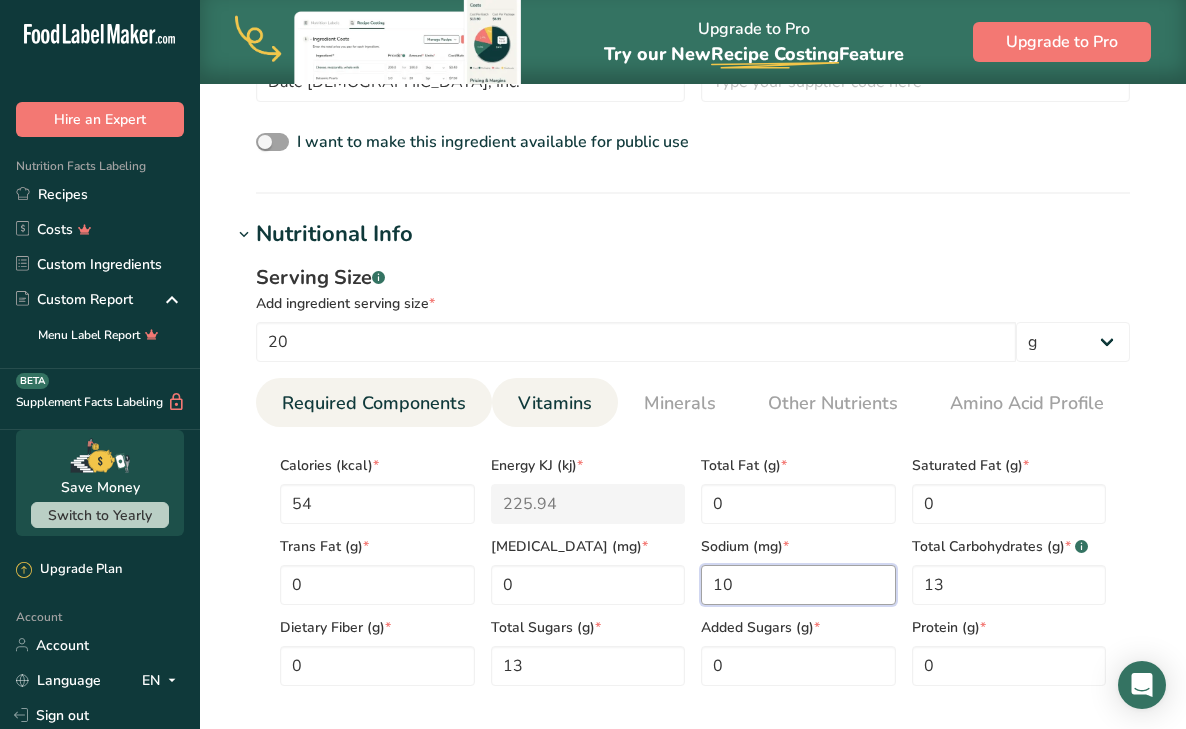 type on "10" 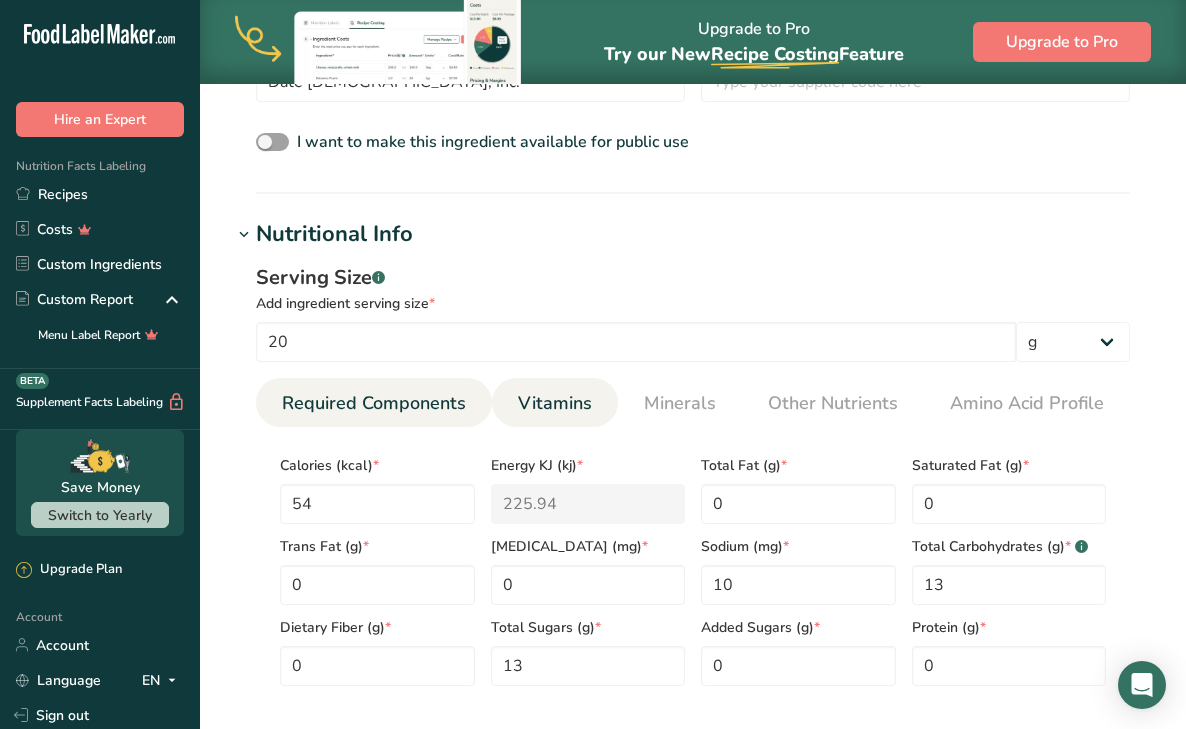 click on "Vitamins" at bounding box center (555, 403) 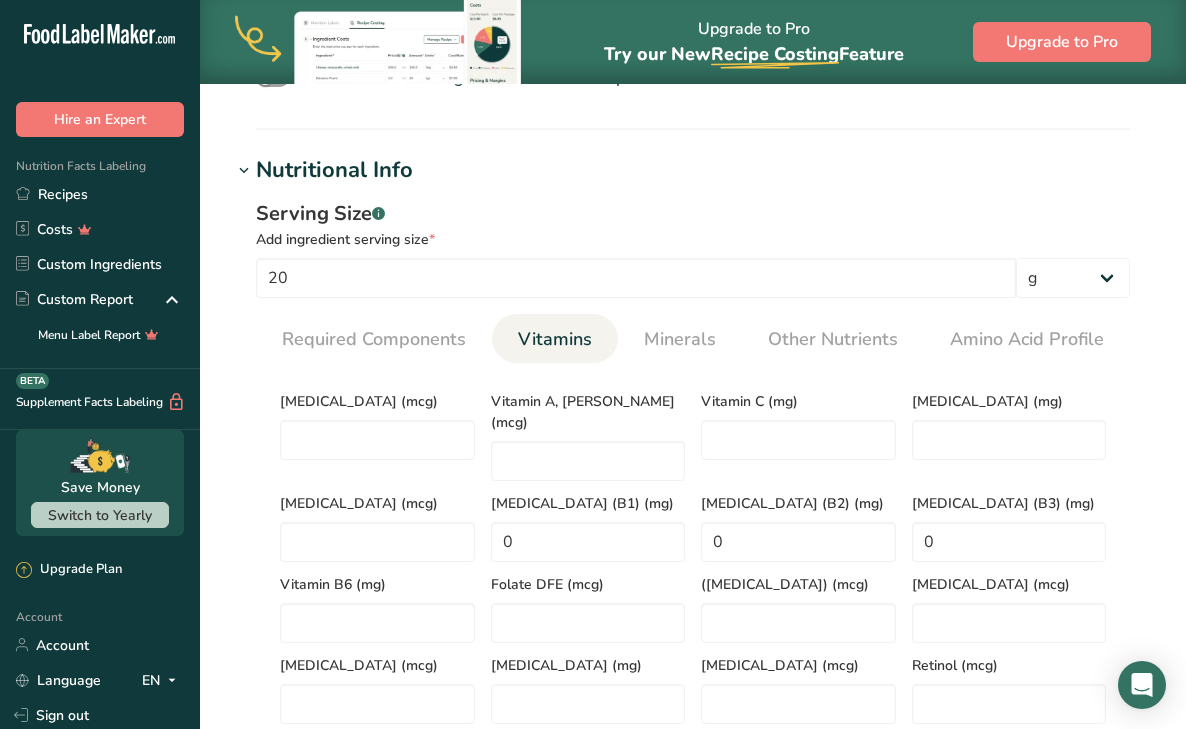 scroll, scrollTop: 641, scrollLeft: 0, axis: vertical 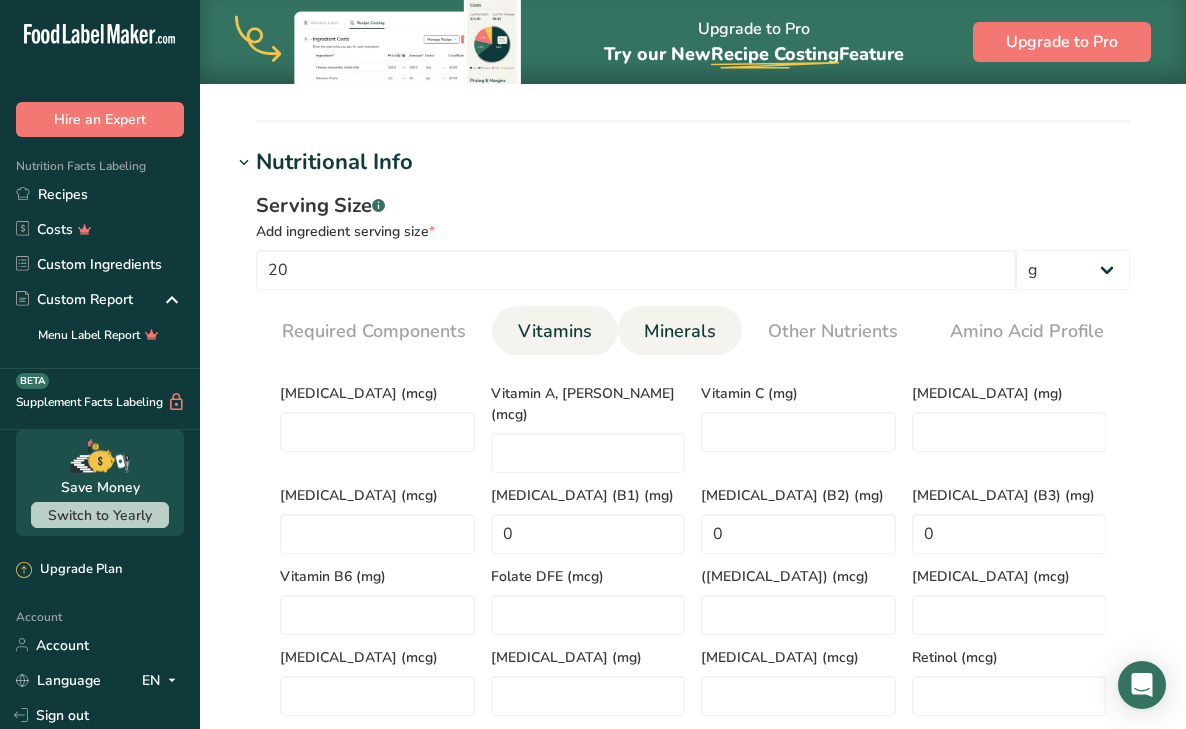 click on "Minerals" at bounding box center [680, 331] 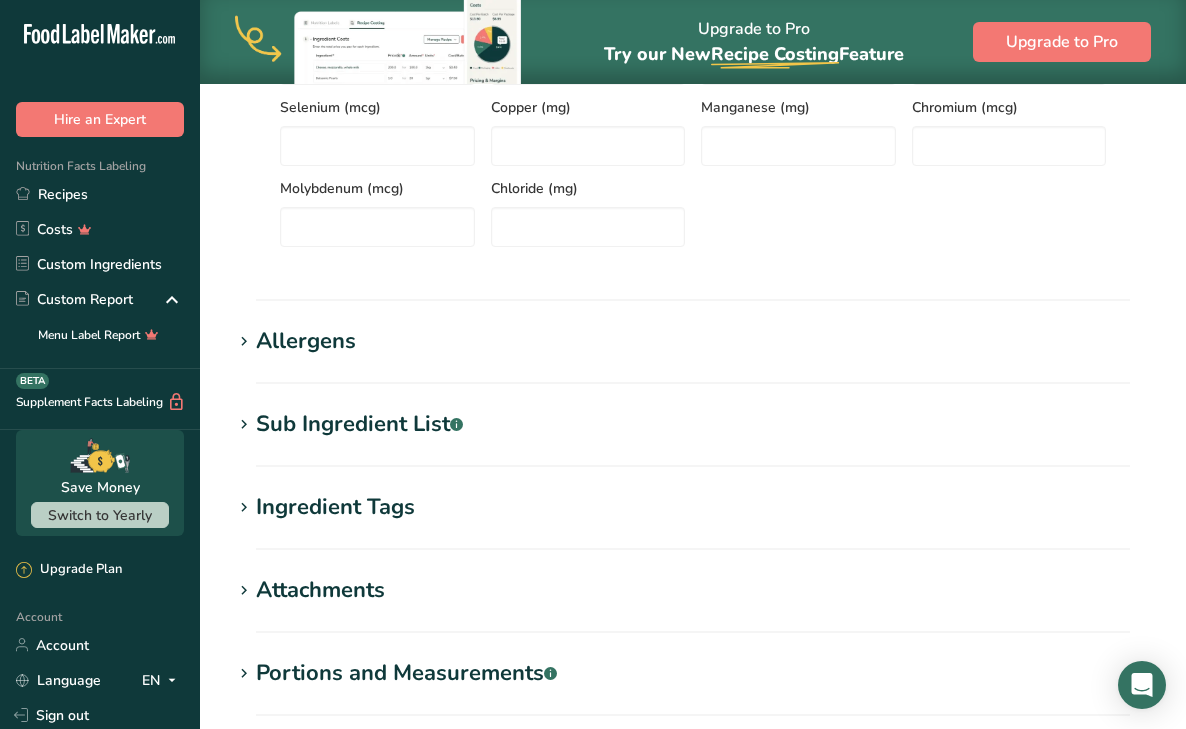 scroll, scrollTop: 1318, scrollLeft: 0, axis: vertical 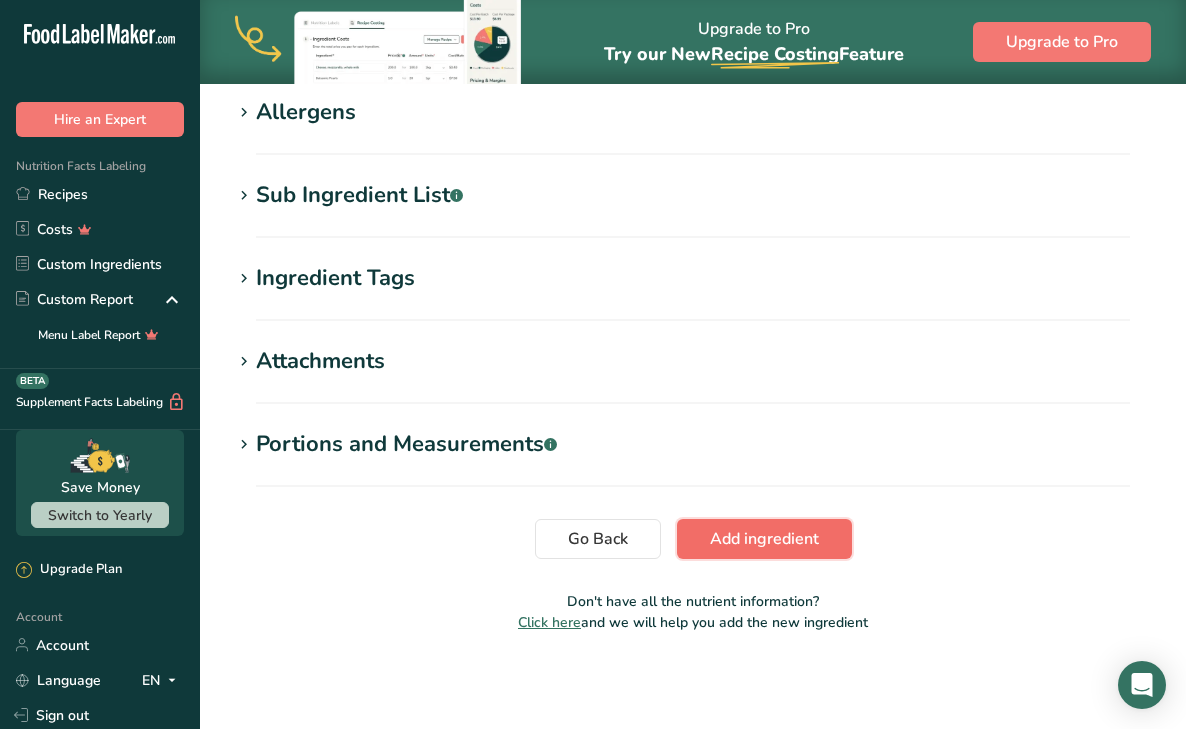 click on "Add ingredient" at bounding box center [764, 539] 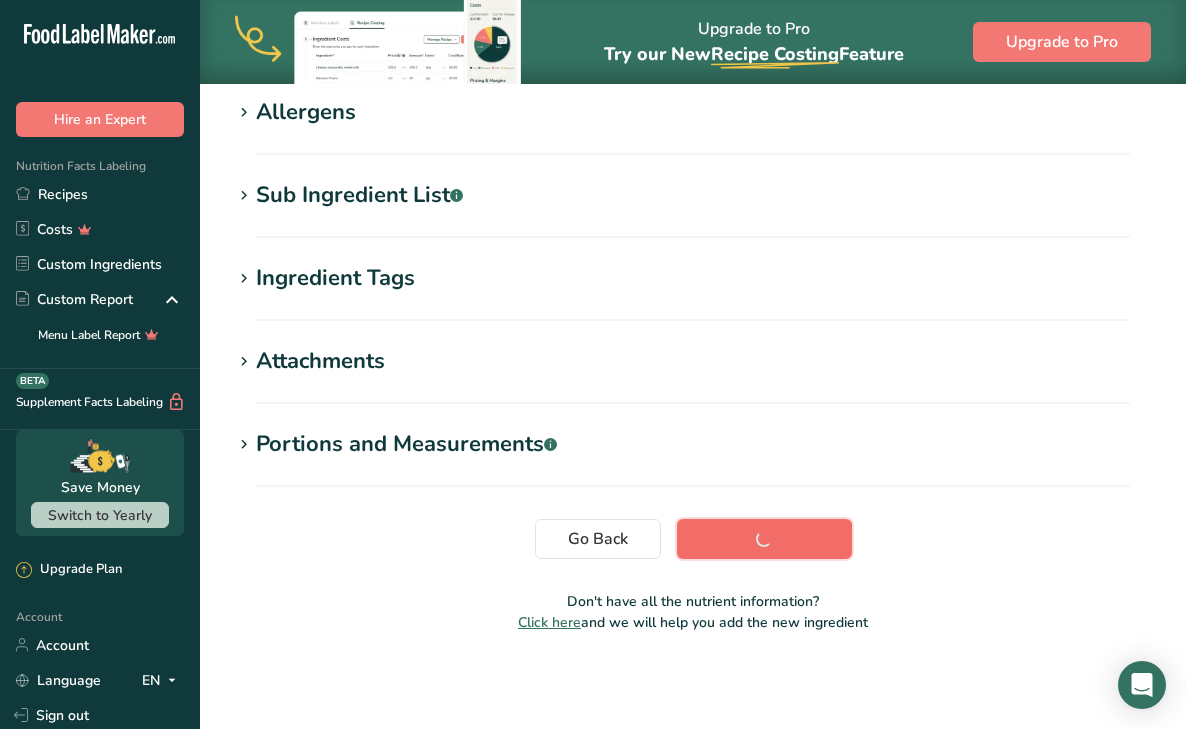 scroll, scrollTop: 330, scrollLeft: 0, axis: vertical 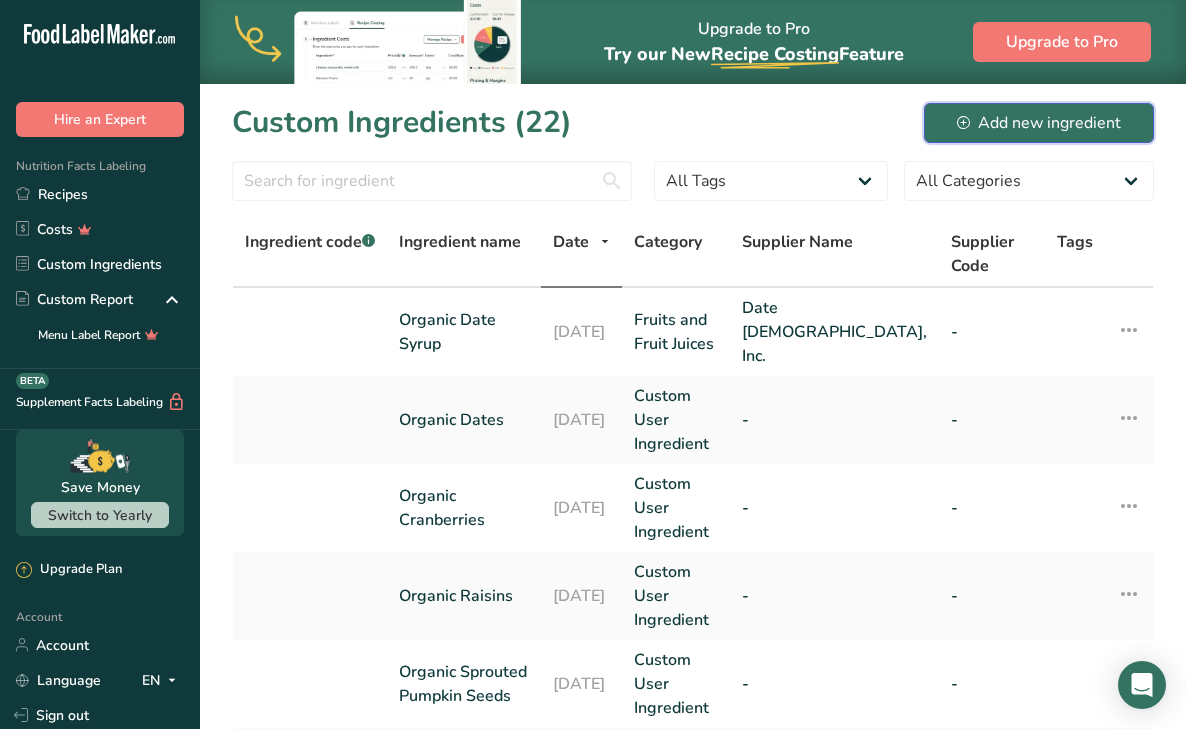 click on "Add new ingredient" at bounding box center [1039, 123] 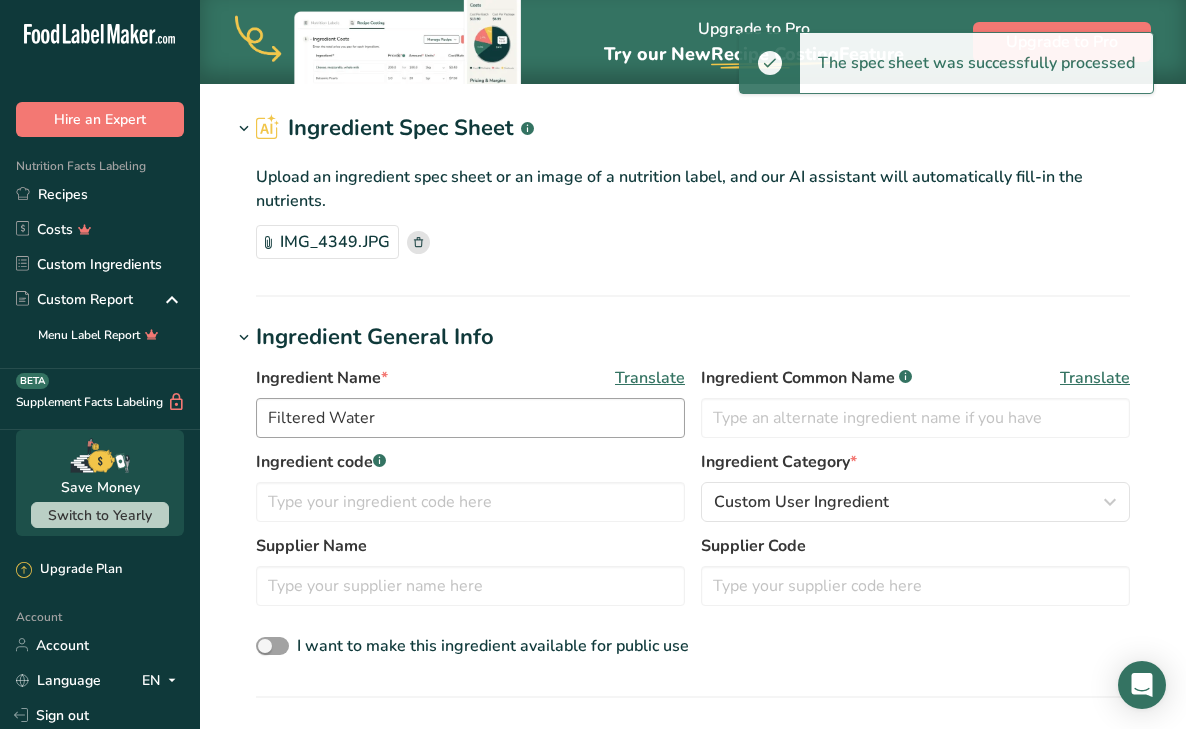 scroll, scrollTop: 74, scrollLeft: 0, axis: vertical 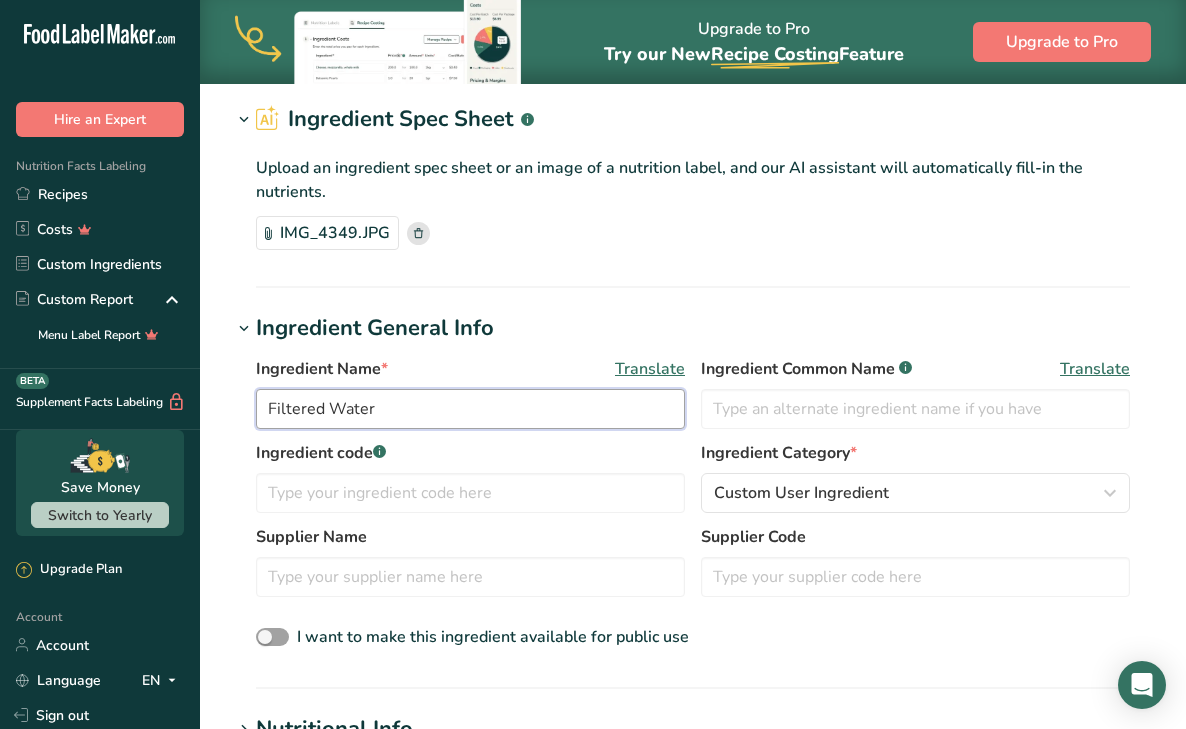 drag, startPoint x: 383, startPoint y: 404, endPoint x: 336, endPoint y: 412, distance: 47.67599 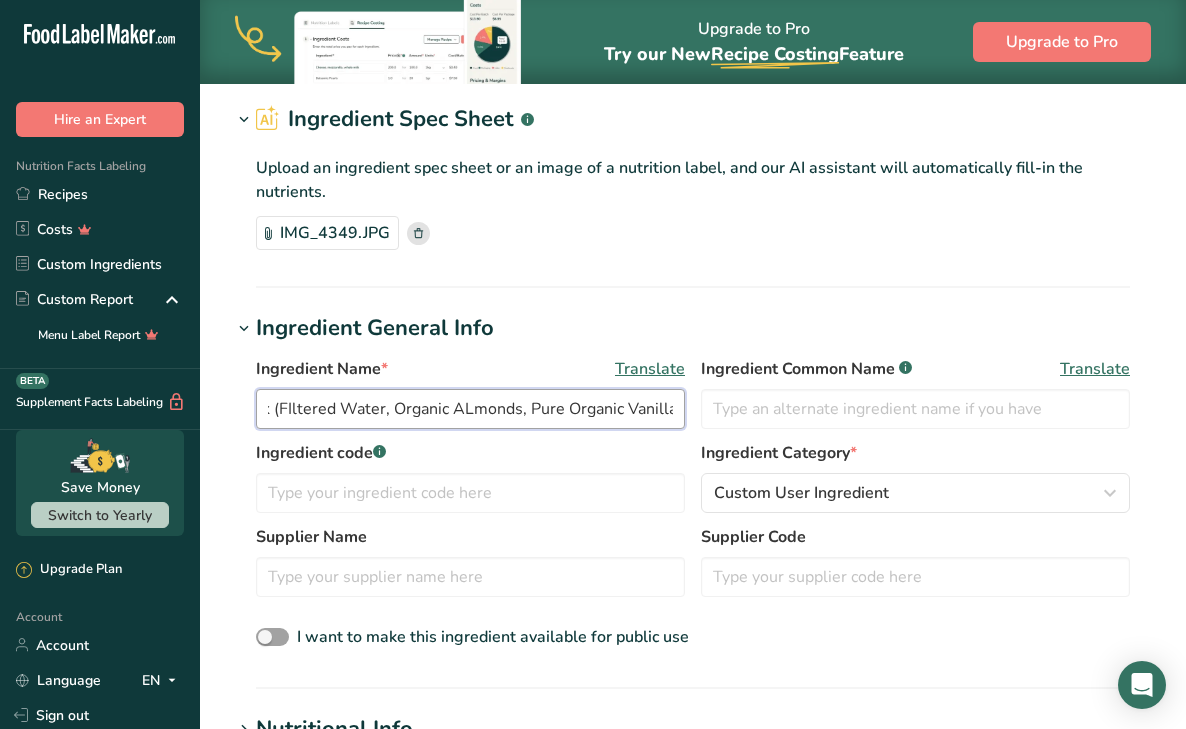 scroll, scrollTop: 0, scrollLeft: 154, axis: horizontal 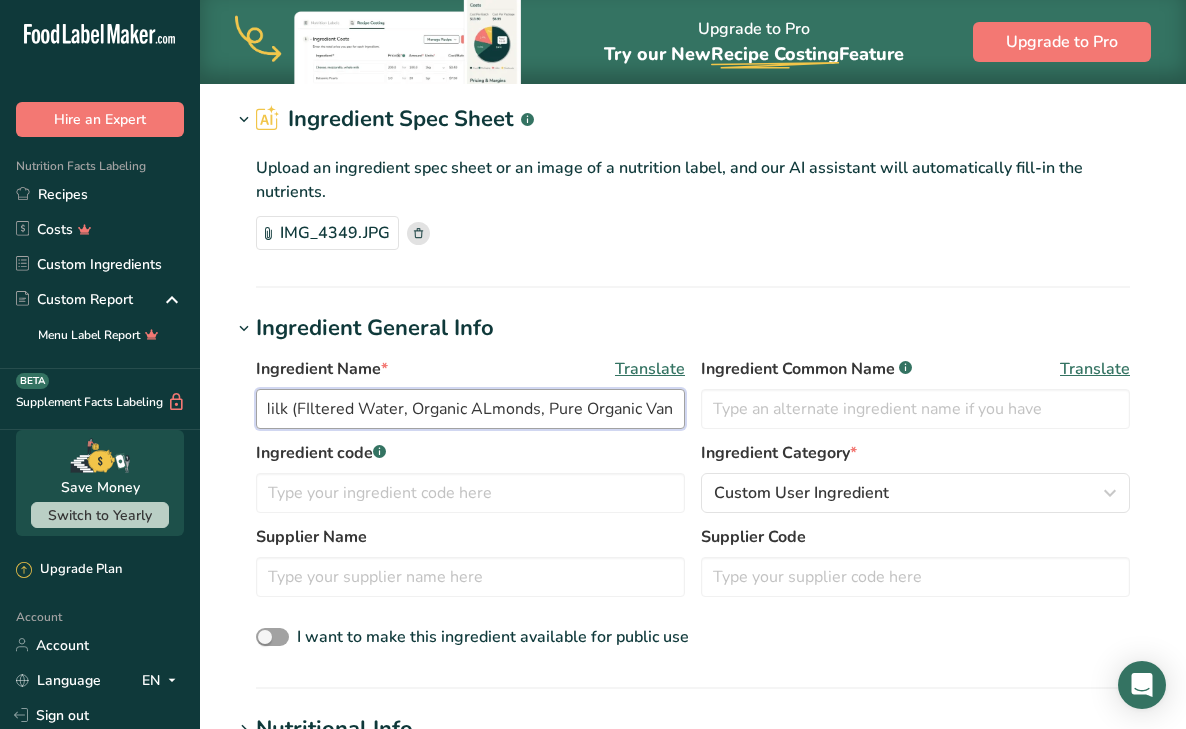 drag, startPoint x: 669, startPoint y: 409, endPoint x: 276, endPoint y: 403, distance: 393.0458 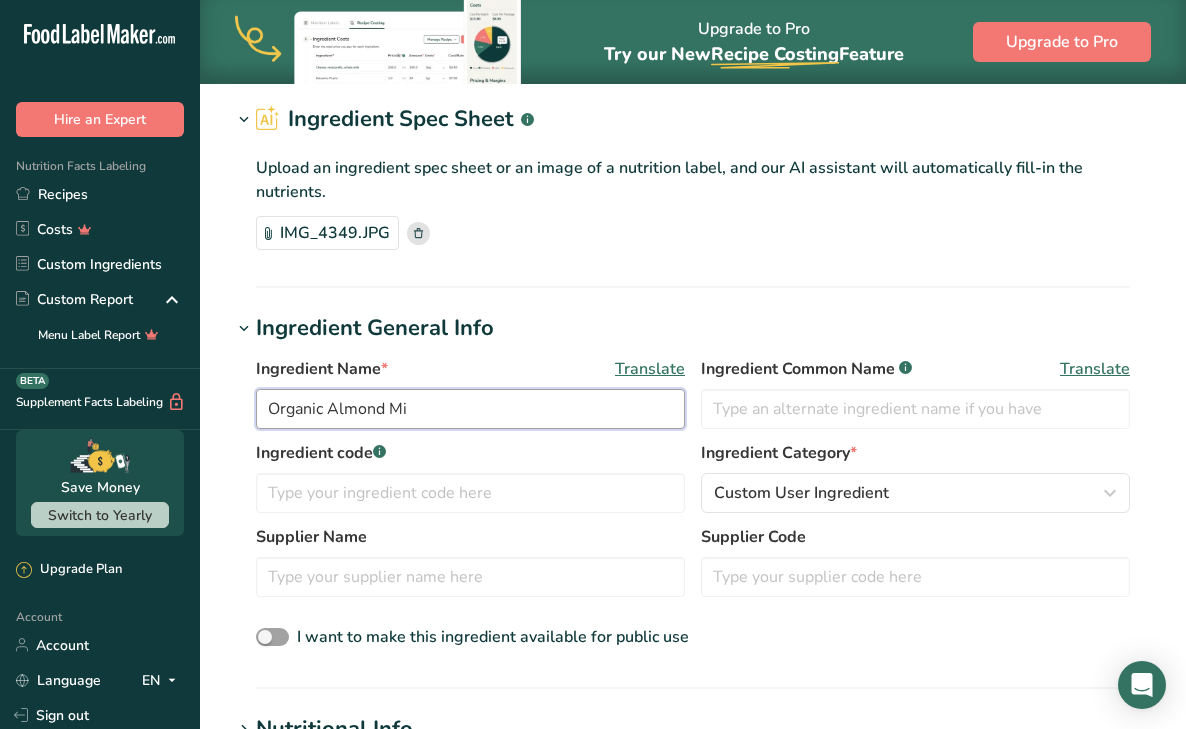 scroll, scrollTop: 0, scrollLeft: 0, axis: both 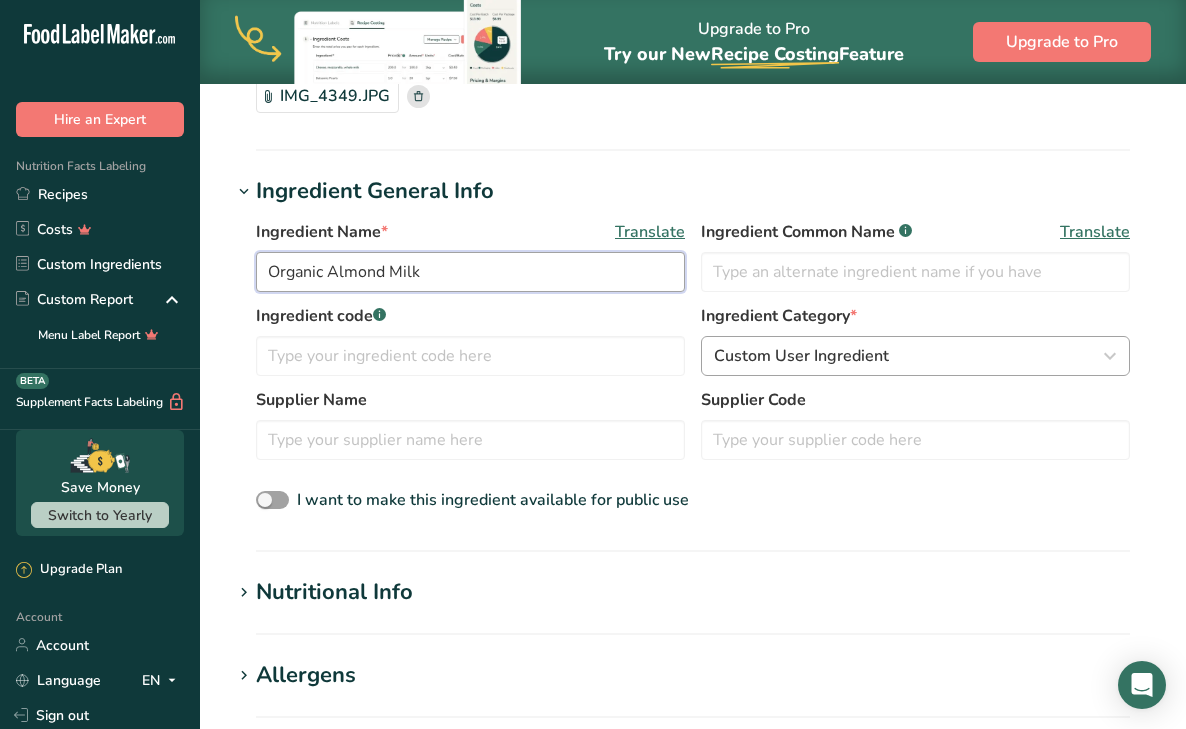 type on "Organic Almond Milk" 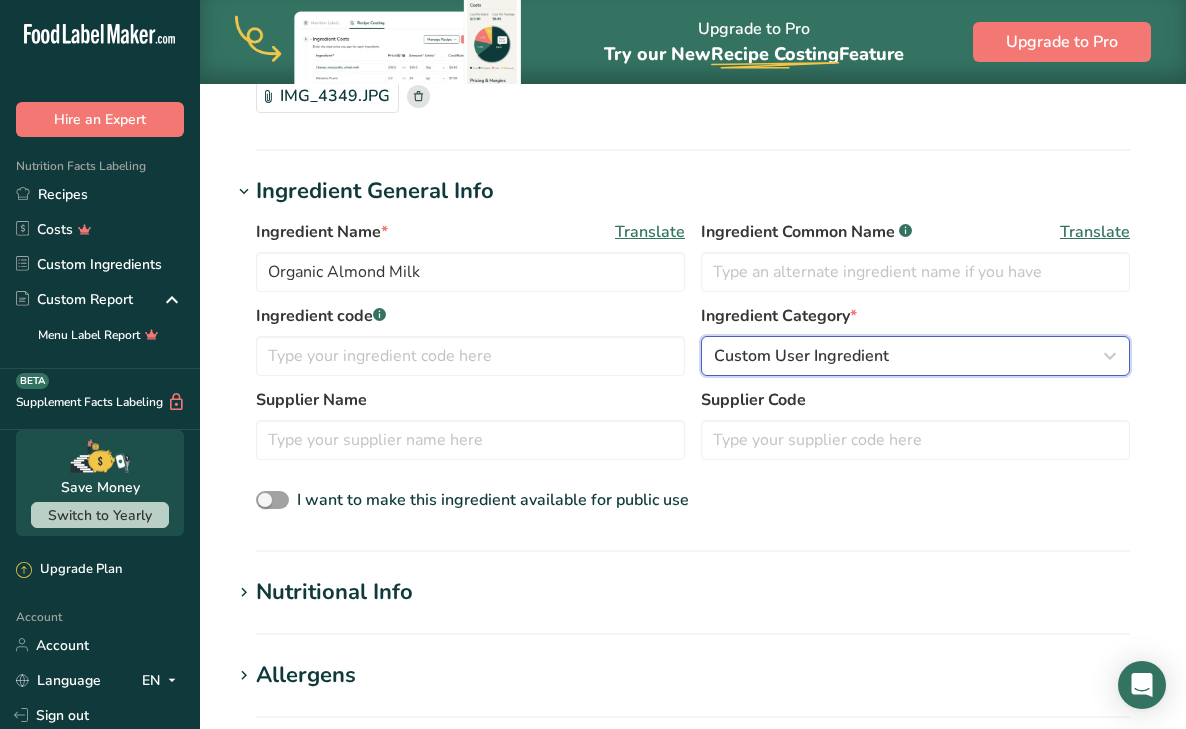 click on "Custom User Ingredient" at bounding box center (801, 356) 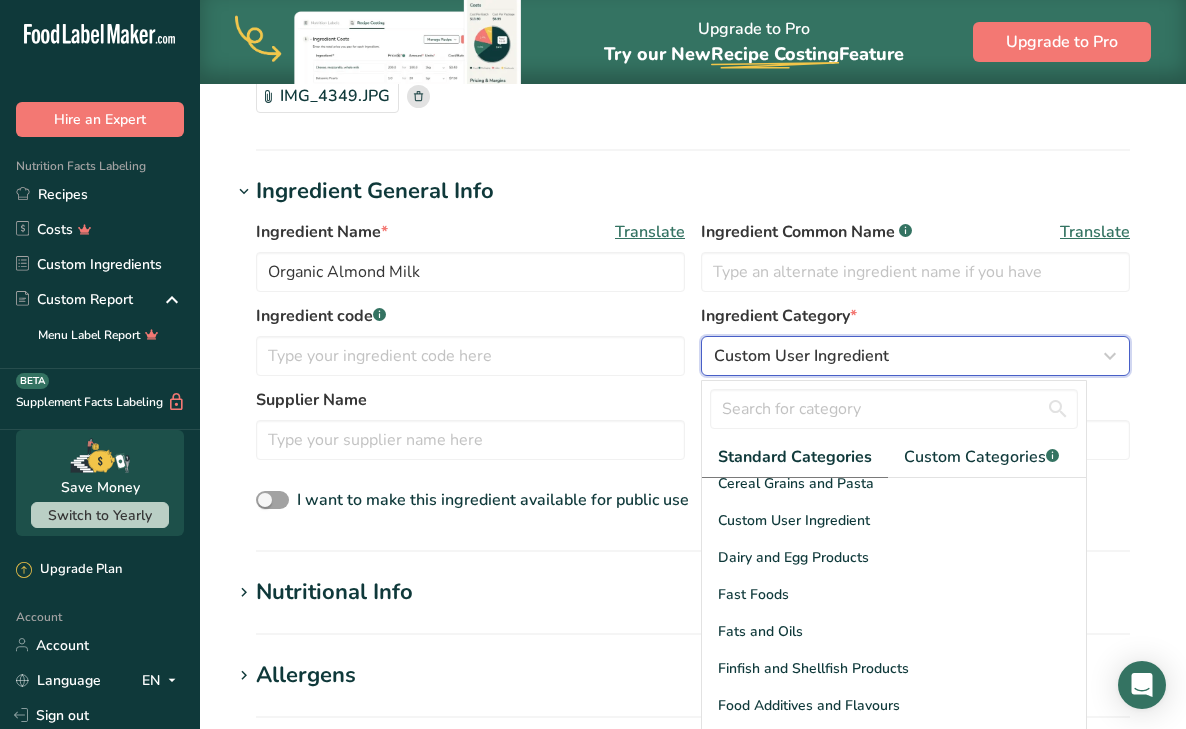 scroll, scrollTop: 292, scrollLeft: 0, axis: vertical 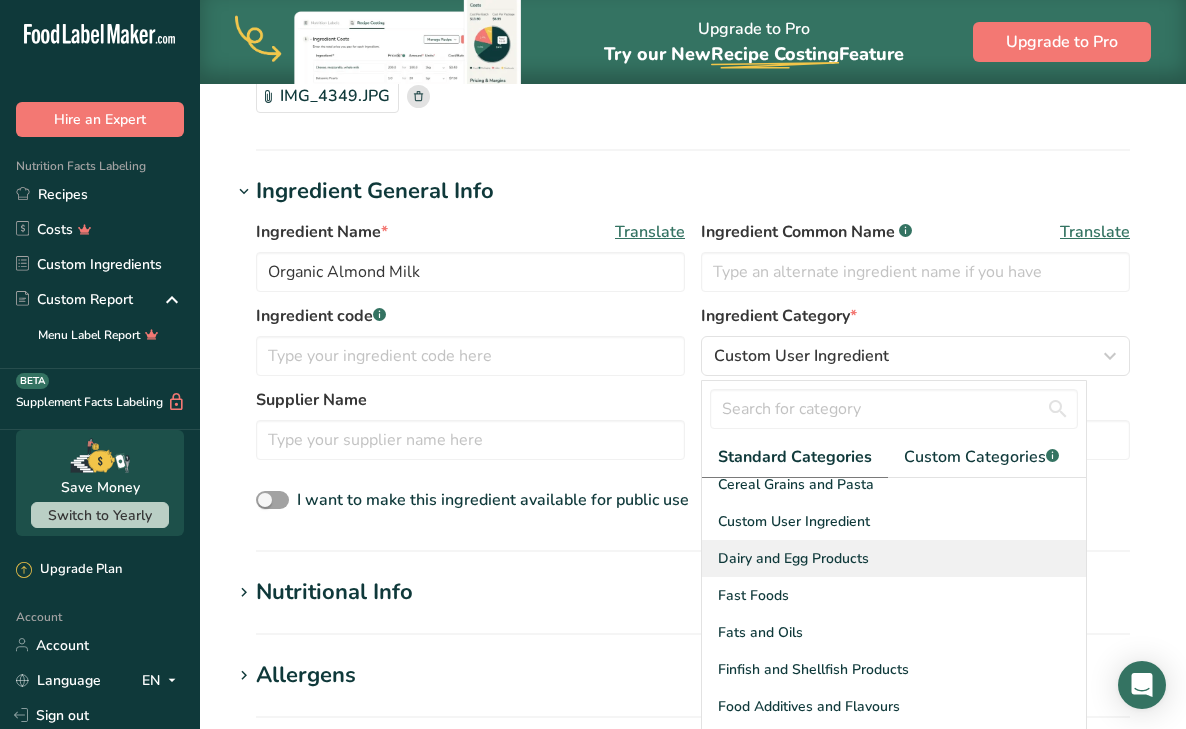 click on "Dairy and Egg Products" at bounding box center [894, 558] 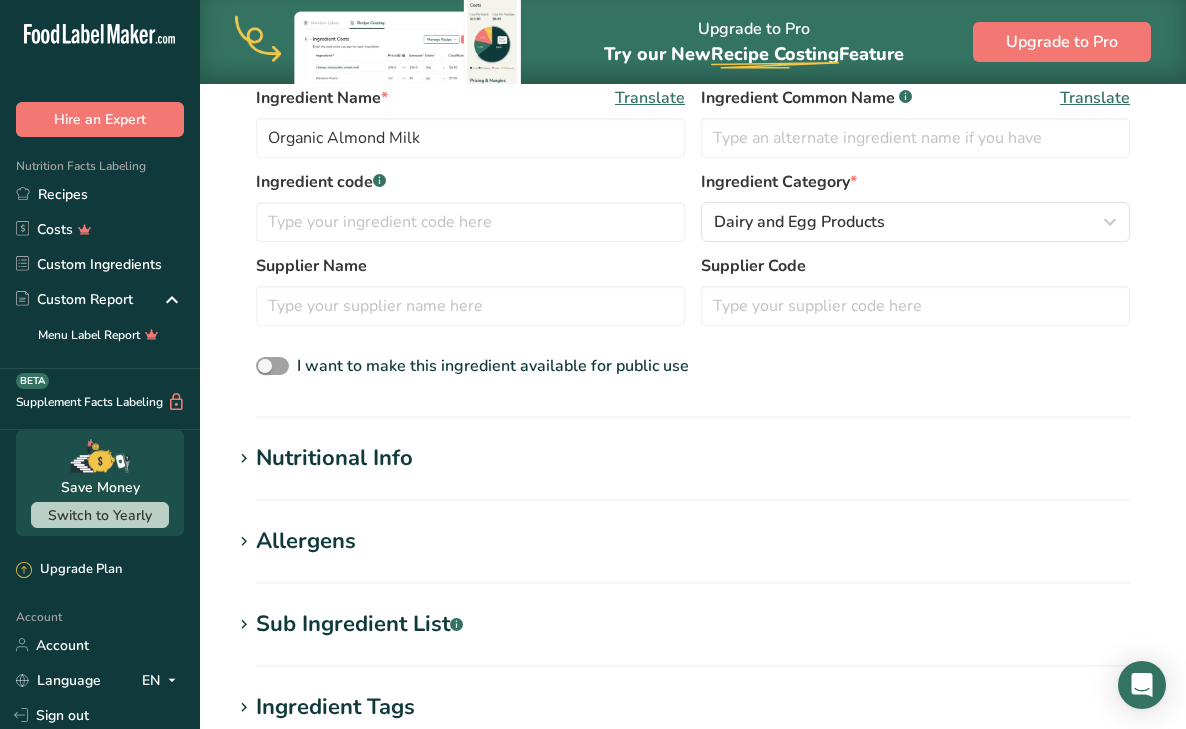 scroll, scrollTop: 375, scrollLeft: 0, axis: vertical 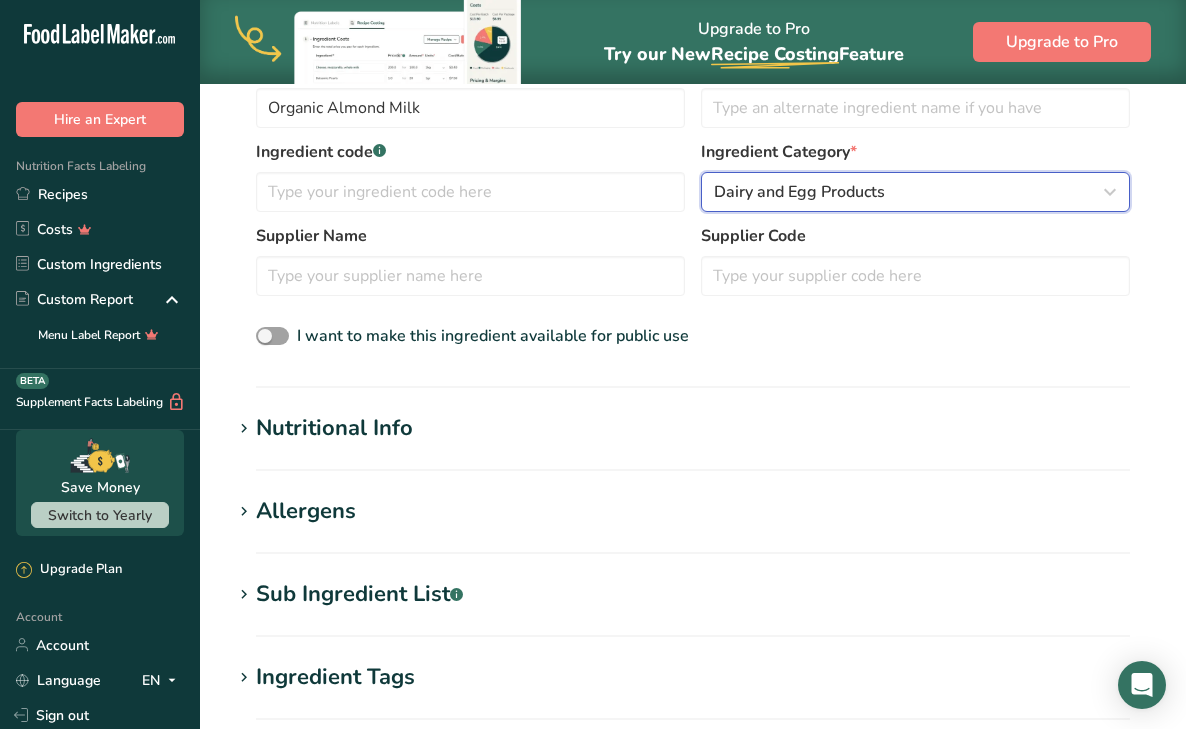 click on "Dairy and Egg Products" at bounding box center (799, 192) 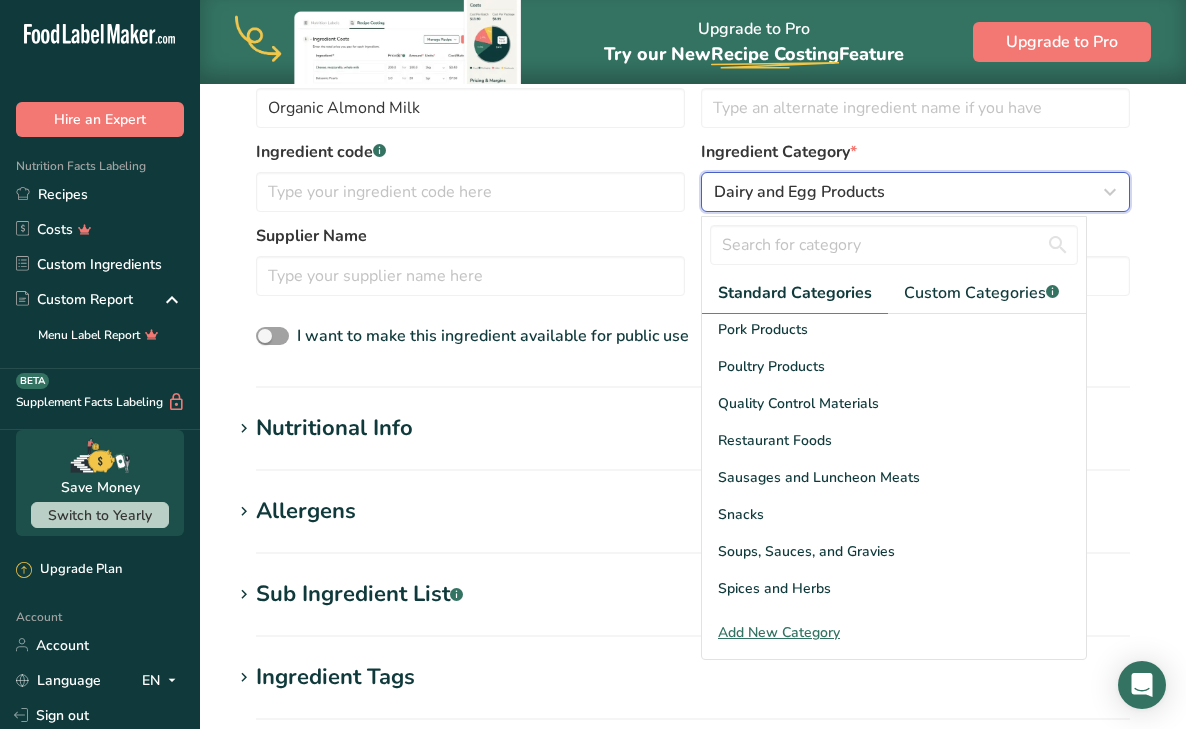 scroll, scrollTop: 773, scrollLeft: 0, axis: vertical 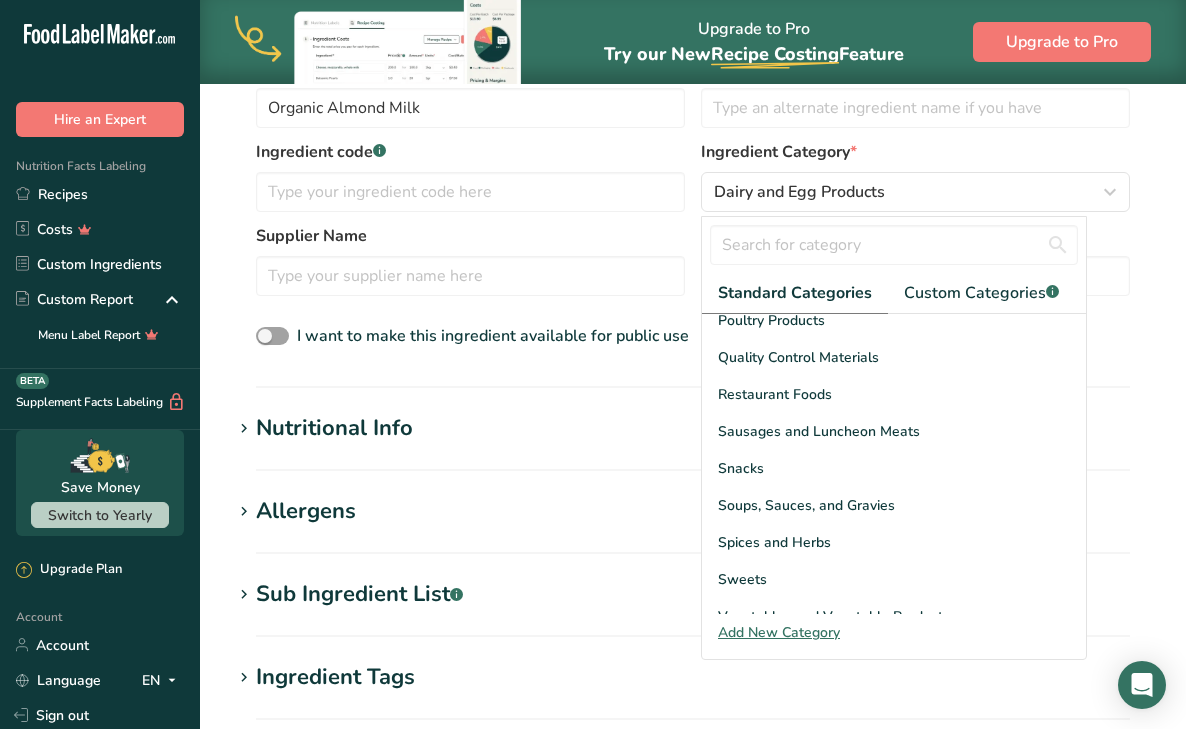 click on "Ingredient General Info
Ingredient Name *
Translate
Organic Almond Milk
Ingredient Common Name
.a-a{fill:#347362;}.b-a{fill:#fff;}
Translate
Ingredient code
.a-a{fill:#347362;}.b-a{fill:#fff;}
Ingredient Category *
Dairy and Egg Products
Standard Categories
Custom Categories
.a-a{fill:#347362;}.b-a{fill:#fff;}
[DEMOGRAPHIC_DATA]/[US_STATE][DEMOGRAPHIC_DATA] Foods
Baby Foods
Baked Products
Beef Products
[GEOGRAPHIC_DATA]
Branded Food Products Database
Breakfast Cereals
Cereal Grains and Pasta" at bounding box center [693, 199] 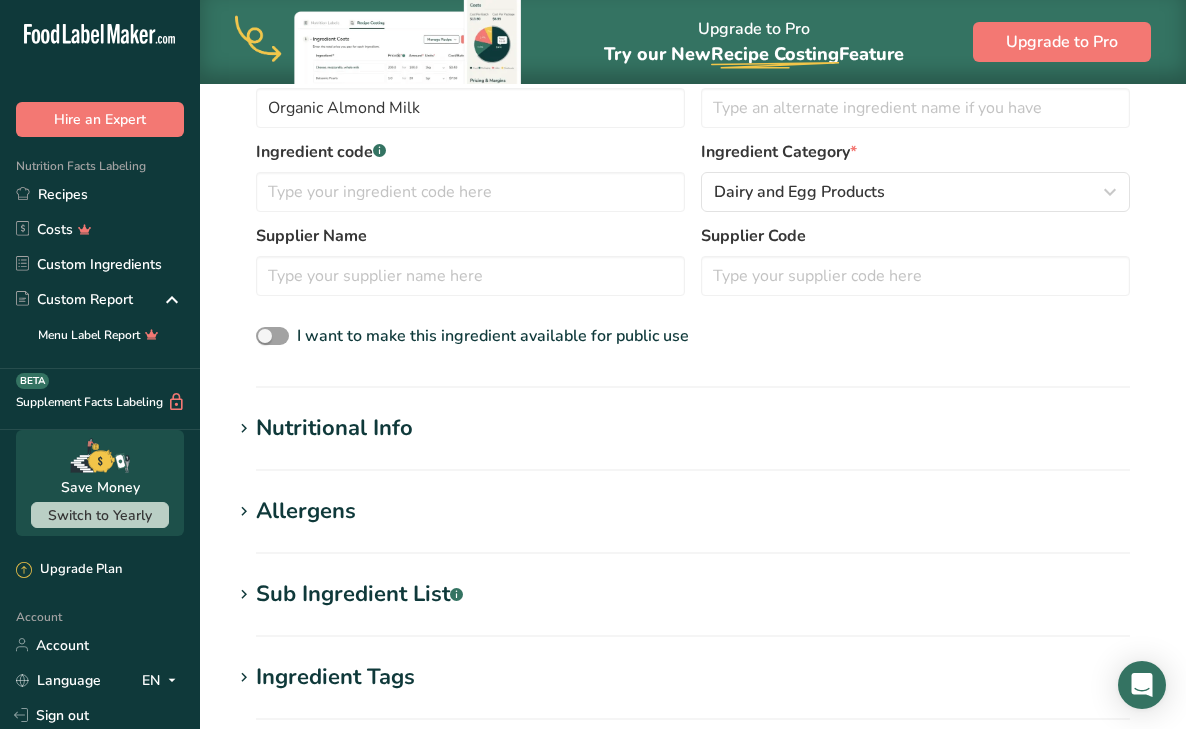 click on "Nutritional Info" at bounding box center [693, 428] 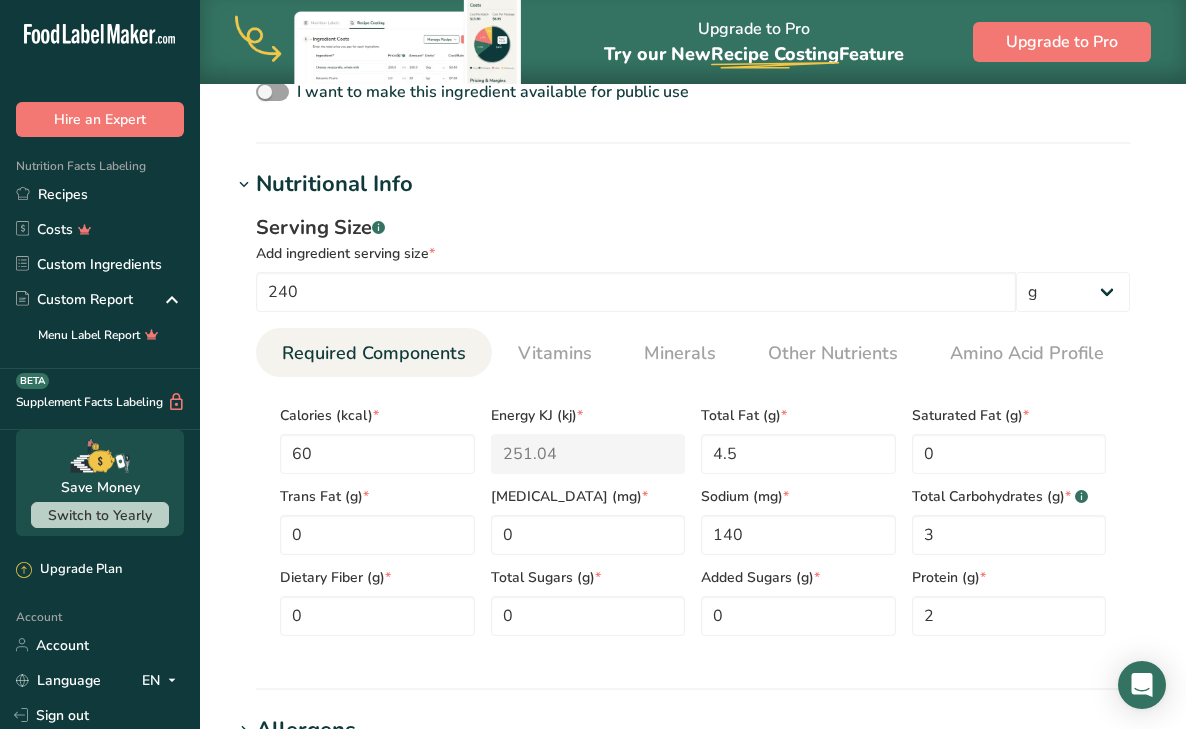 scroll, scrollTop: 637, scrollLeft: 0, axis: vertical 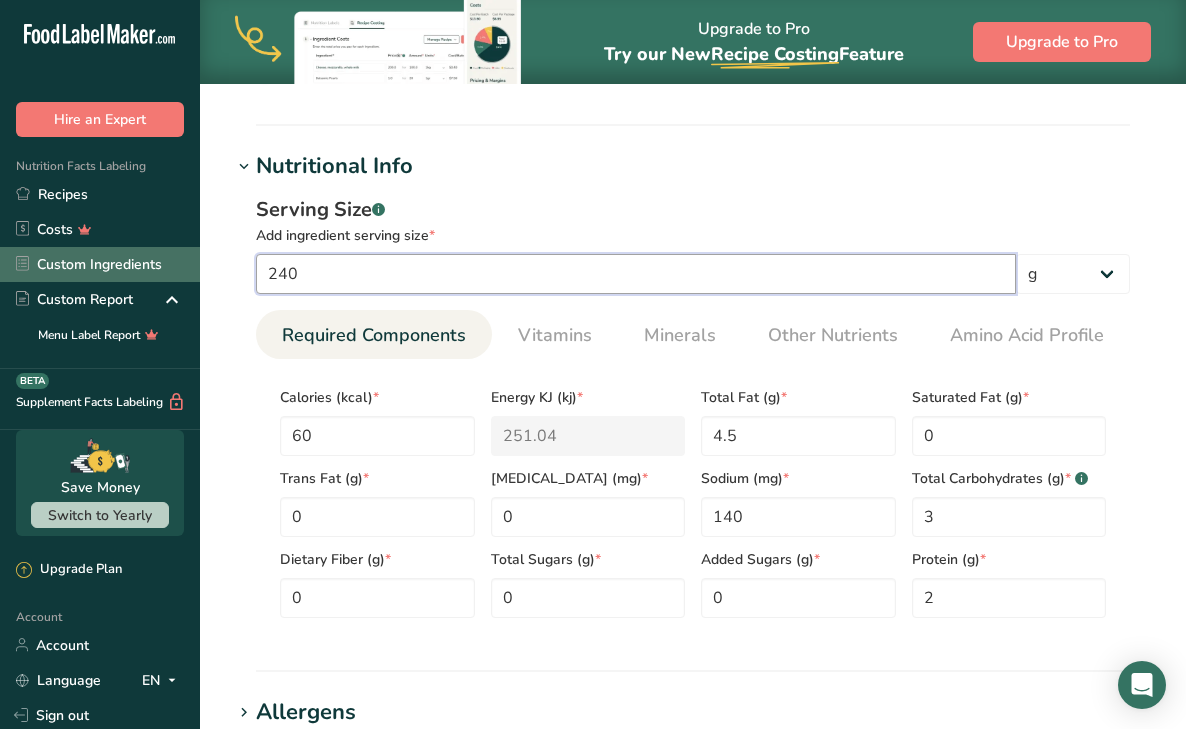 drag, startPoint x: 328, startPoint y: 278, endPoint x: 173, endPoint y: 278, distance: 155 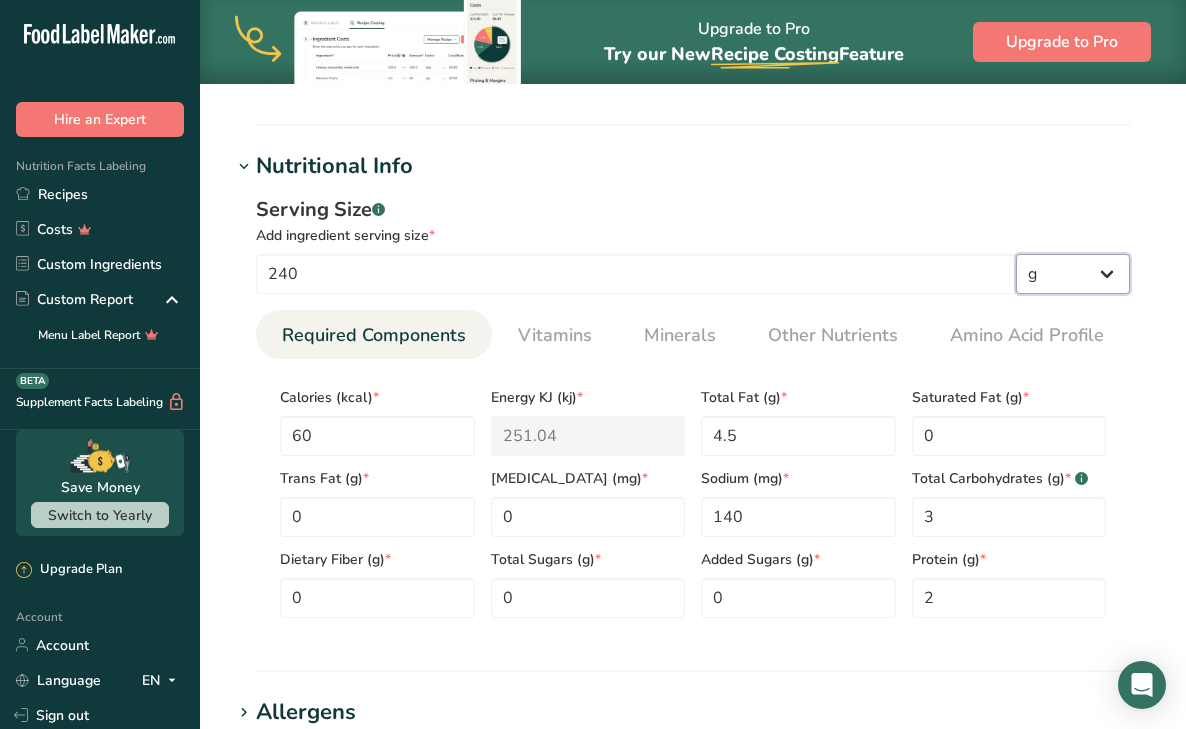 click on "g
kg
mg
mcg
lb
oz
l
mL
fl oz
tbsp
tsp
cup
qt
gallon" at bounding box center [1073, 274] 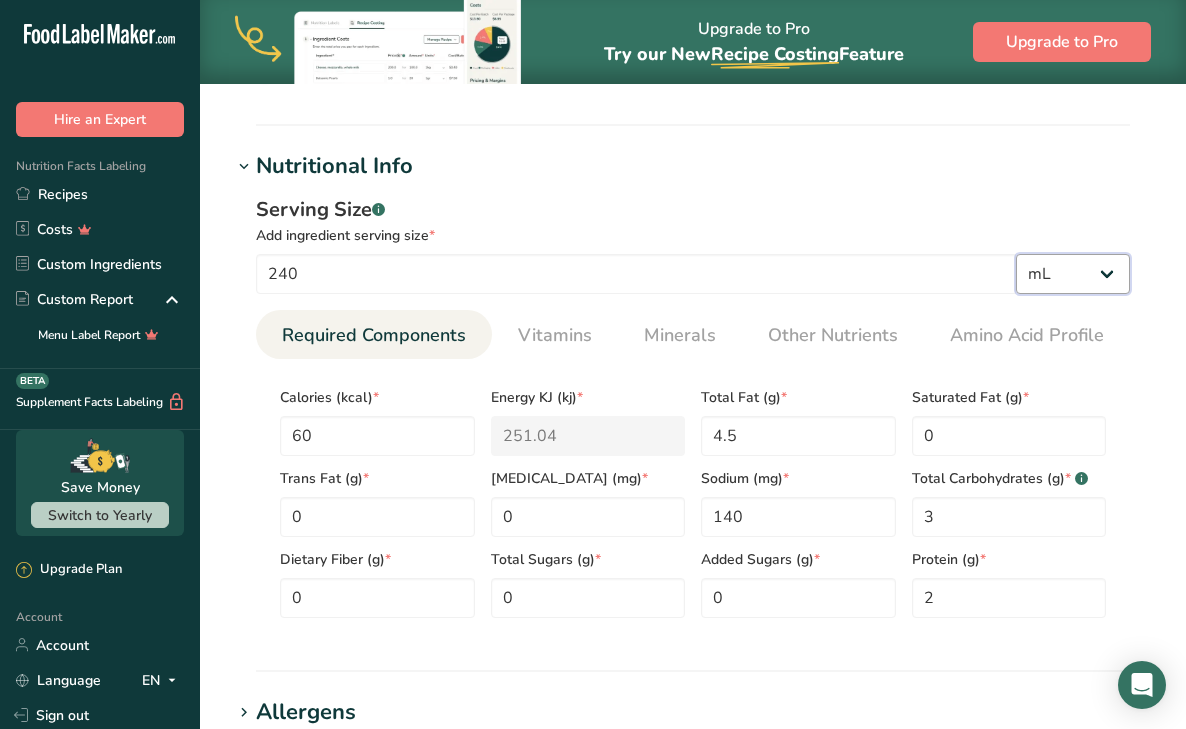 select on "22" 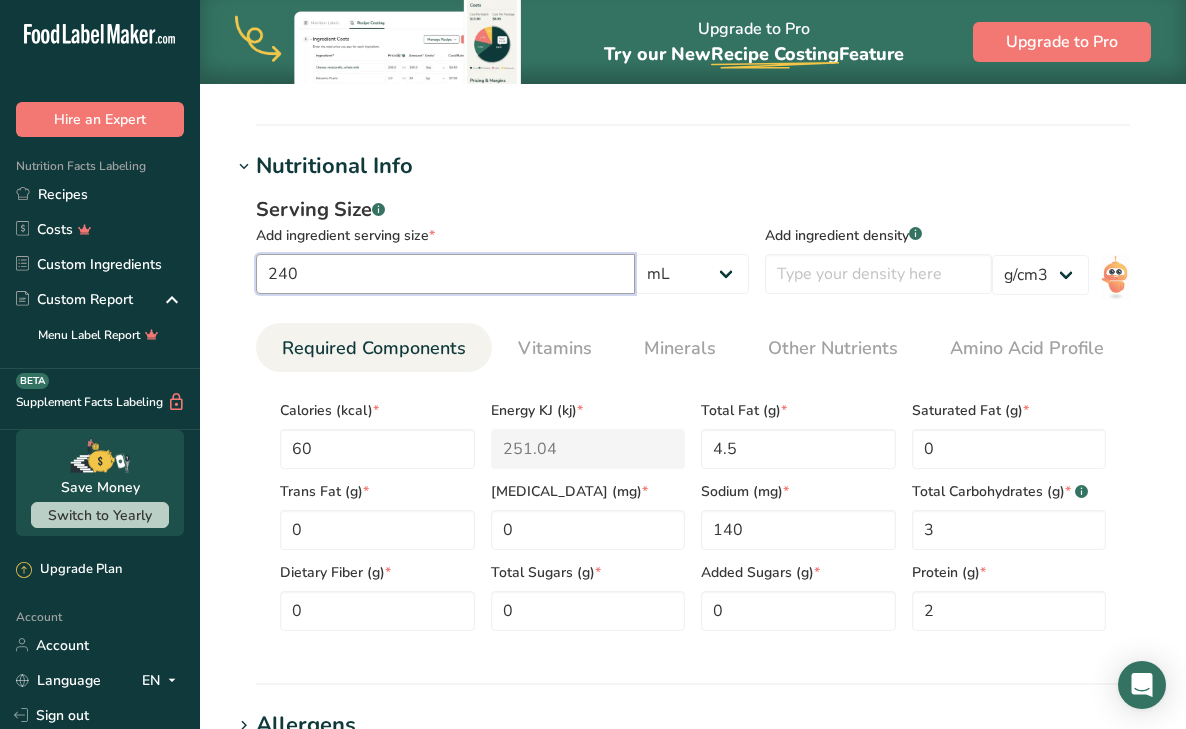 drag, startPoint x: 349, startPoint y: 279, endPoint x: 219, endPoint y: 279, distance: 130 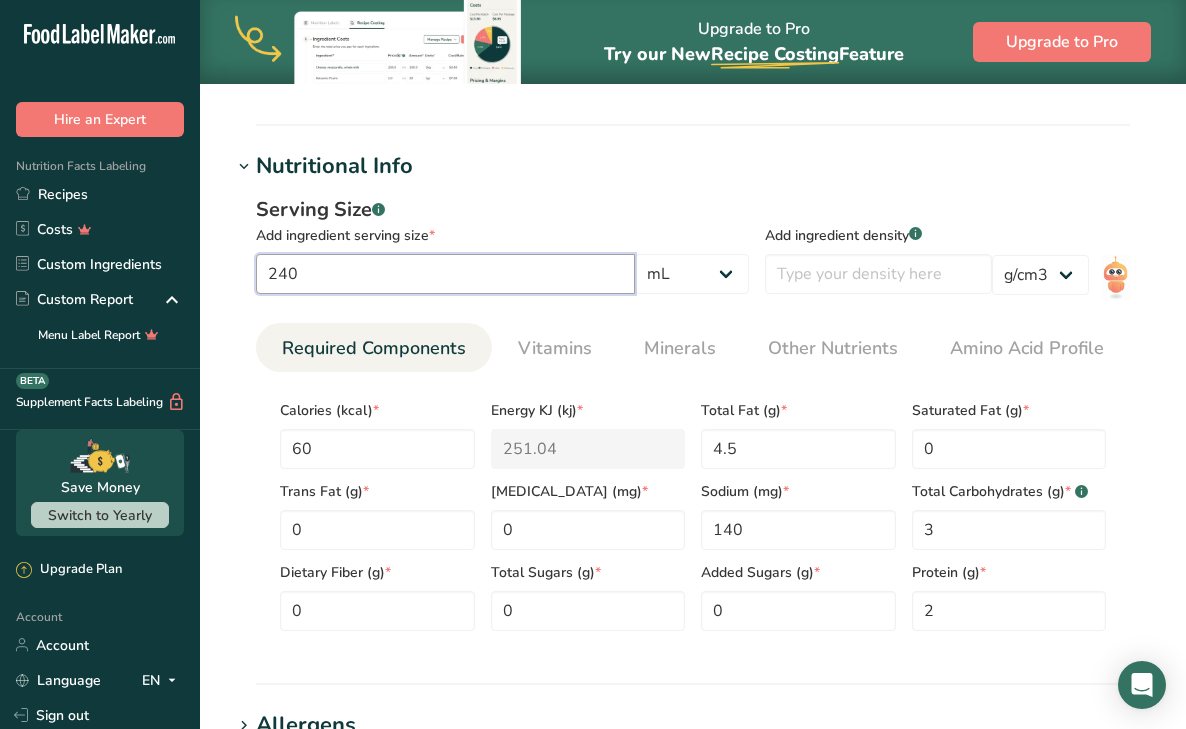 click on "Add new ingredient
Ingredient Spec Sheet
.a-a{fill:#347362;}.b-a{fill:#fff;}
Upload an ingredient spec sheet or an image of a nutrition label, and our AI assistant will automatically fill-in the nutrients.
IMG_4349.JPG
Hold Tight!
Our AI tool is busy reading your ingredient spec sheet and [MEDICAL_DATA] all the juicy details.
Just a moment, and we'll have everything sorted for you!
Ingredient General Info
Ingredient Name *
Translate
Organic Almond Milk
Ingredient Common Name
.a-a{fill:#347362;}.b-a{fill:#fff;}
Translate
Ingredient code
.a-a{fill:#347362;}.b-a{fill:#fff;}
Ingredient Category *
Custom Categories" at bounding box center [693, 362] 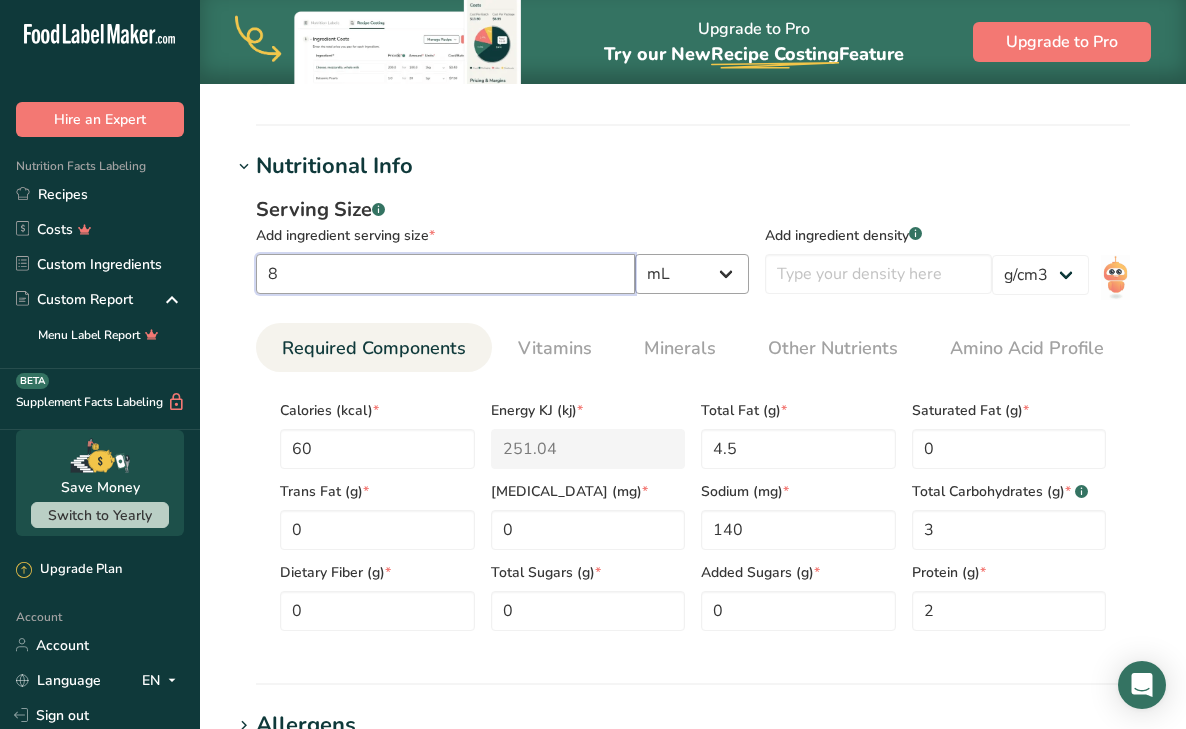 type on "8" 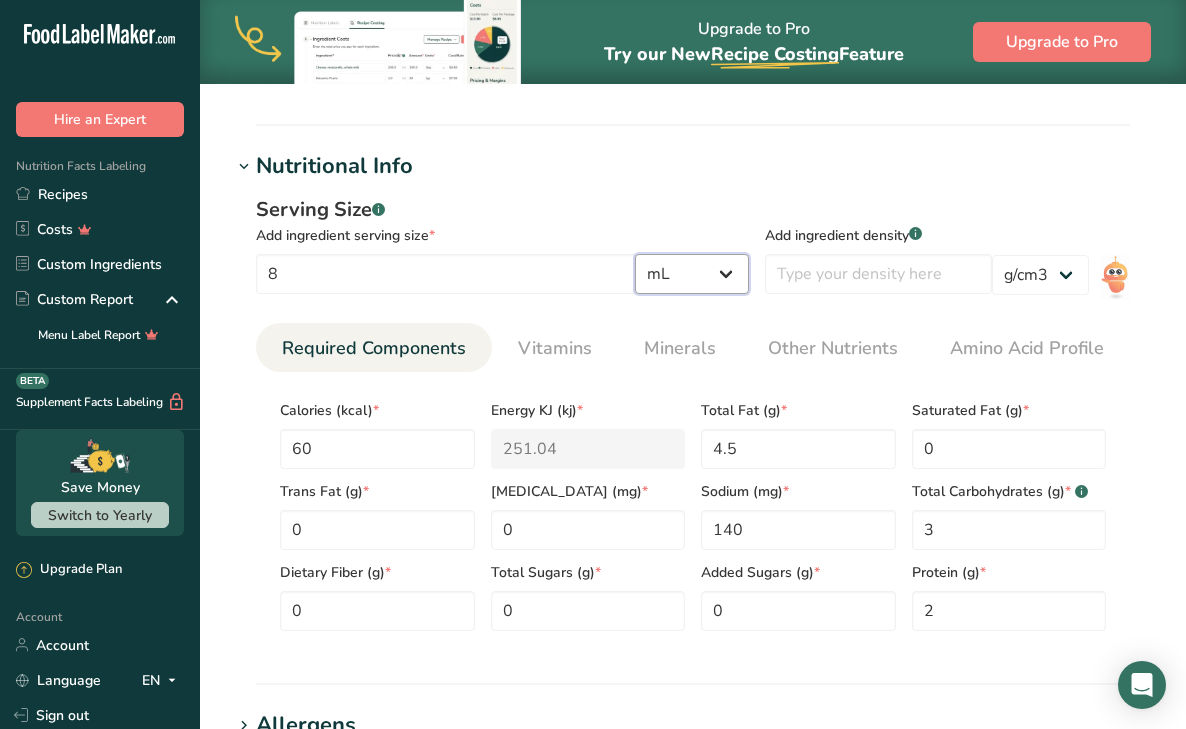 click on "g
kg
mg
mcg
lb
oz
l
mL
fl oz
tbsp
tsp
cup
qt
gallon" at bounding box center [692, 274] 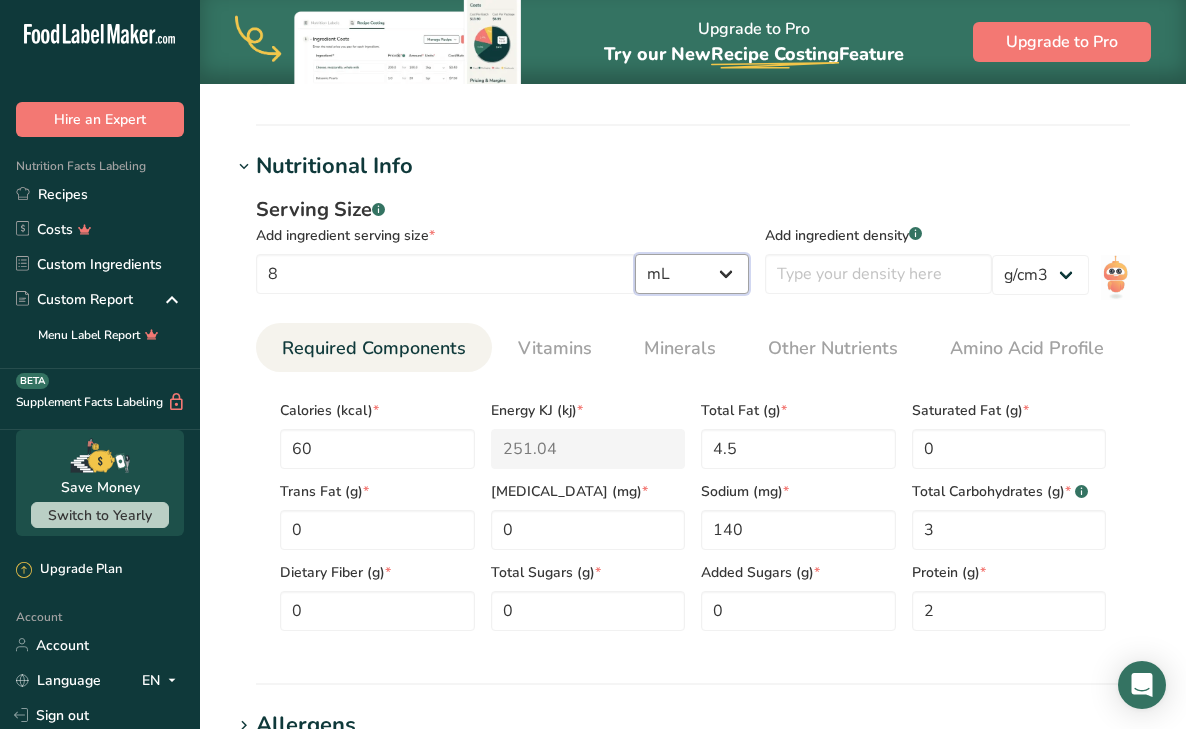 select on "18" 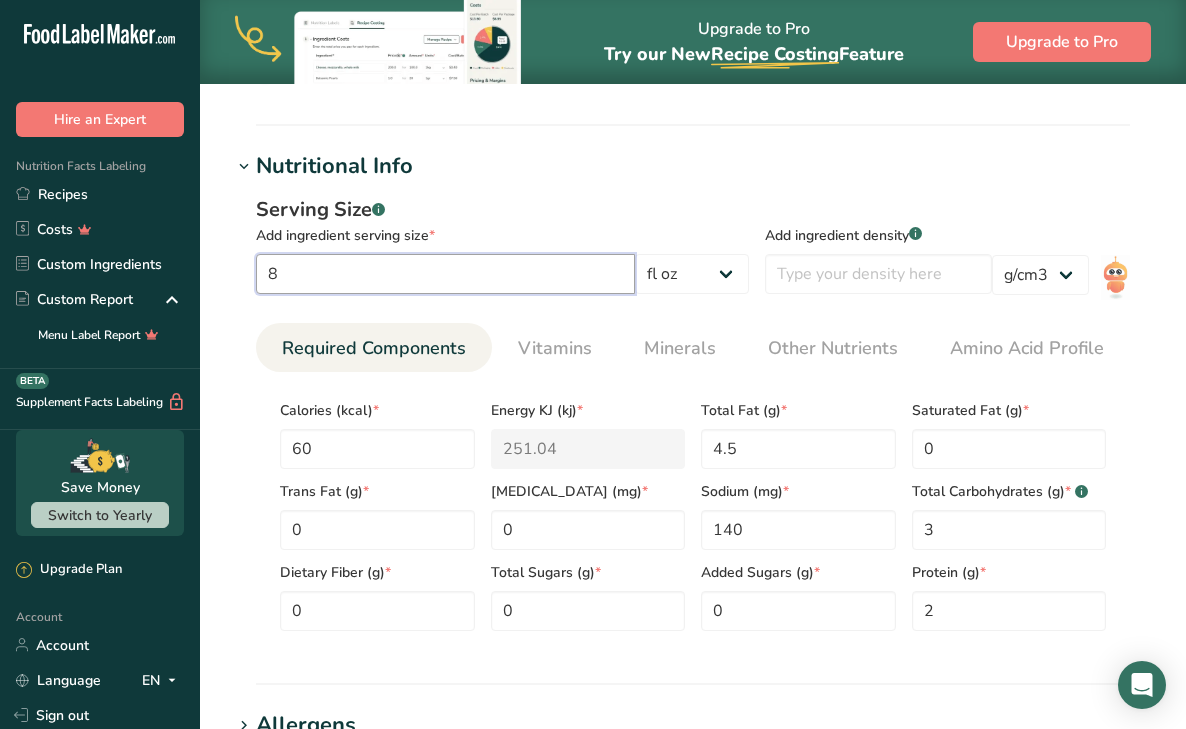 click on "8" at bounding box center (445, 274) 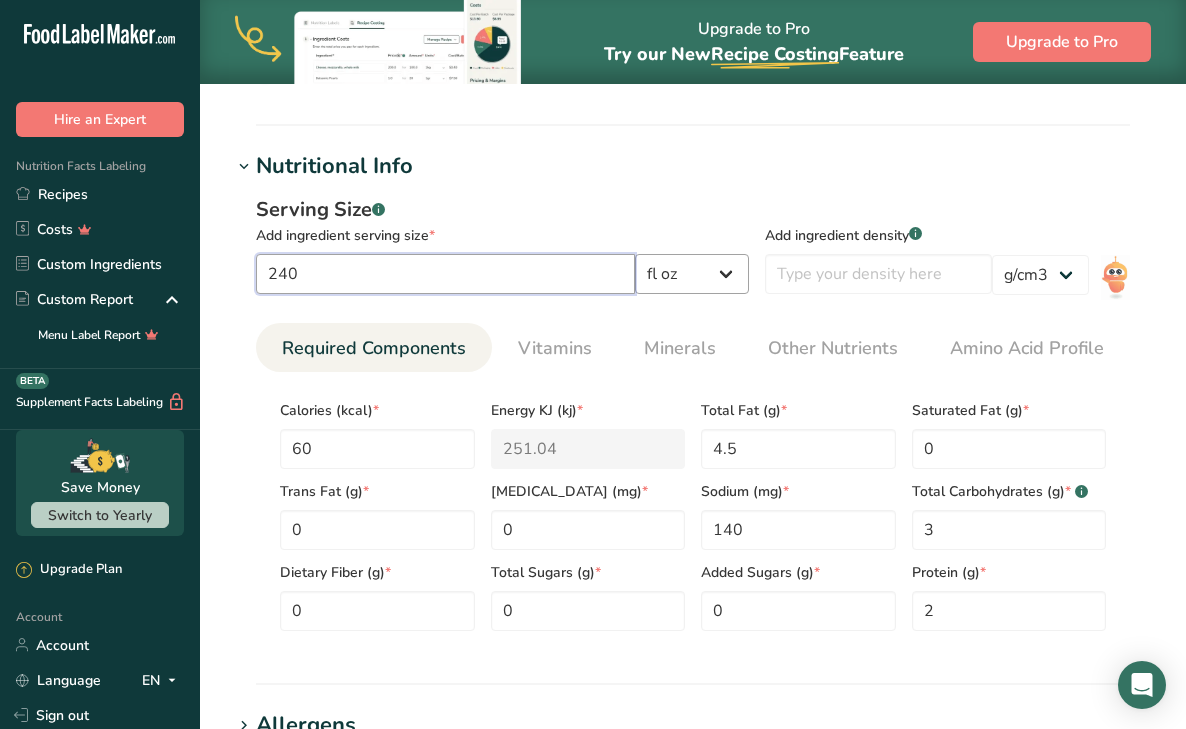 type on "240" 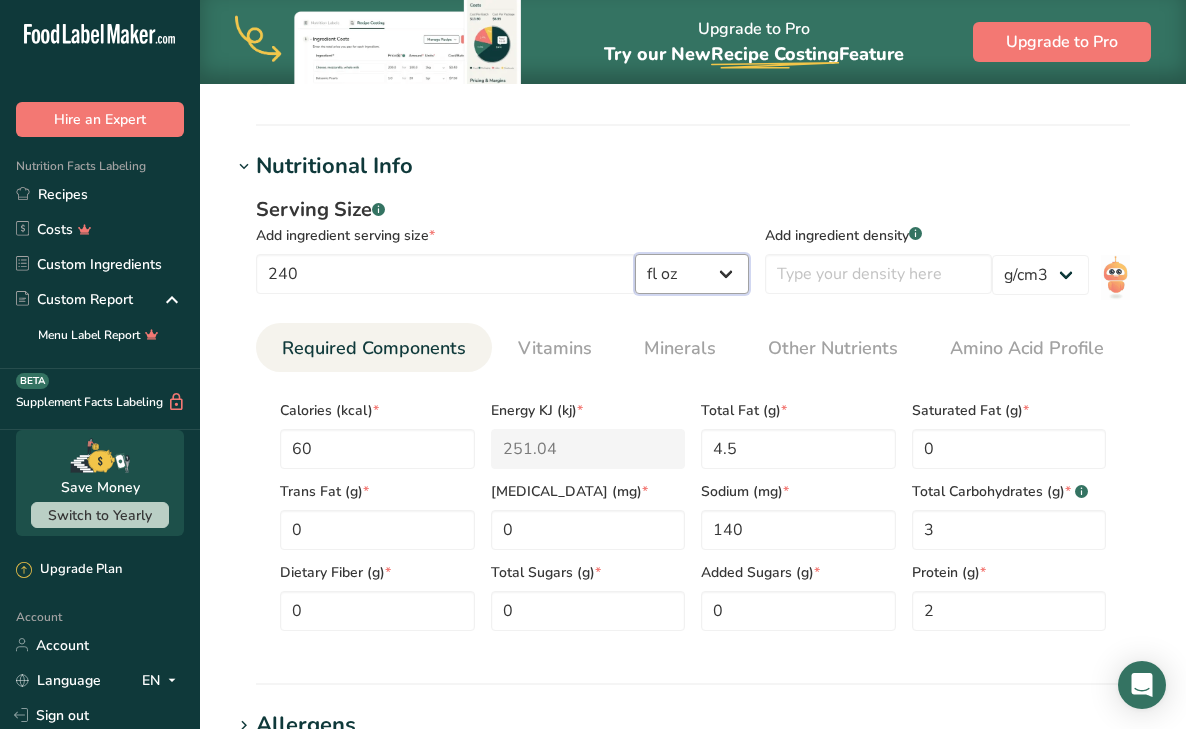 click on "g
kg
mg
mcg
lb
oz
l
mL
fl oz
tbsp
tsp
cup
qt
gallon" at bounding box center (692, 274) 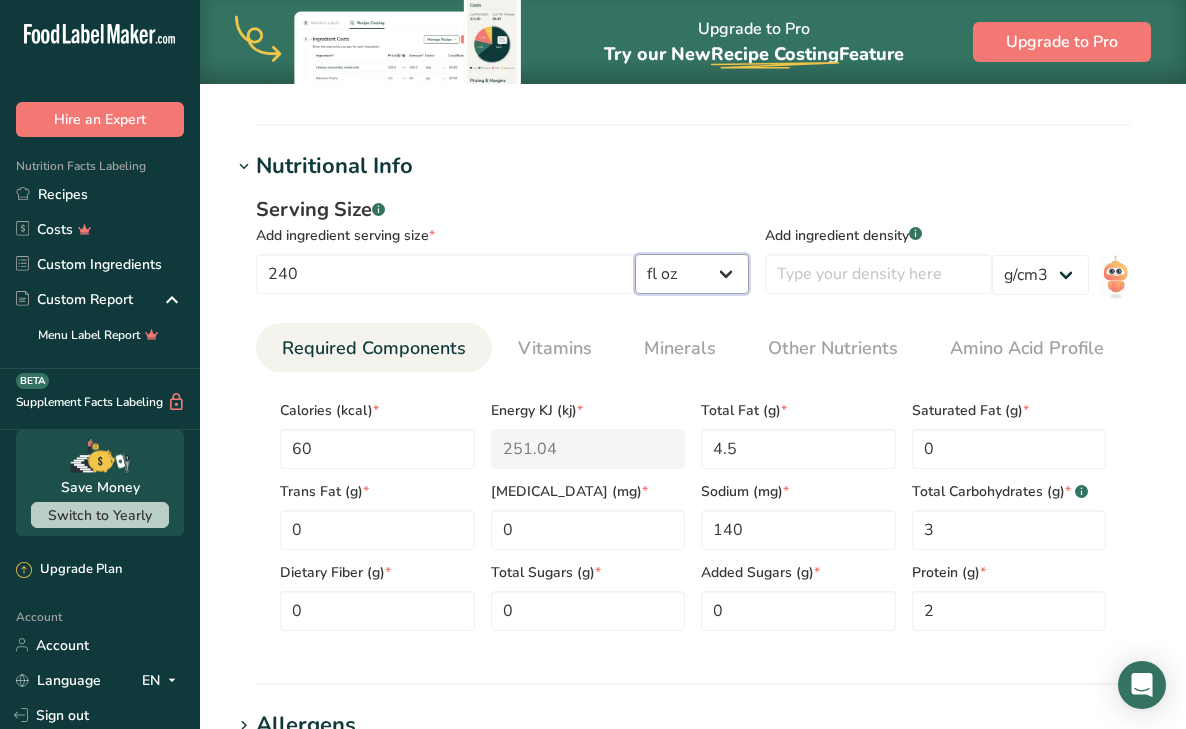 select on "0" 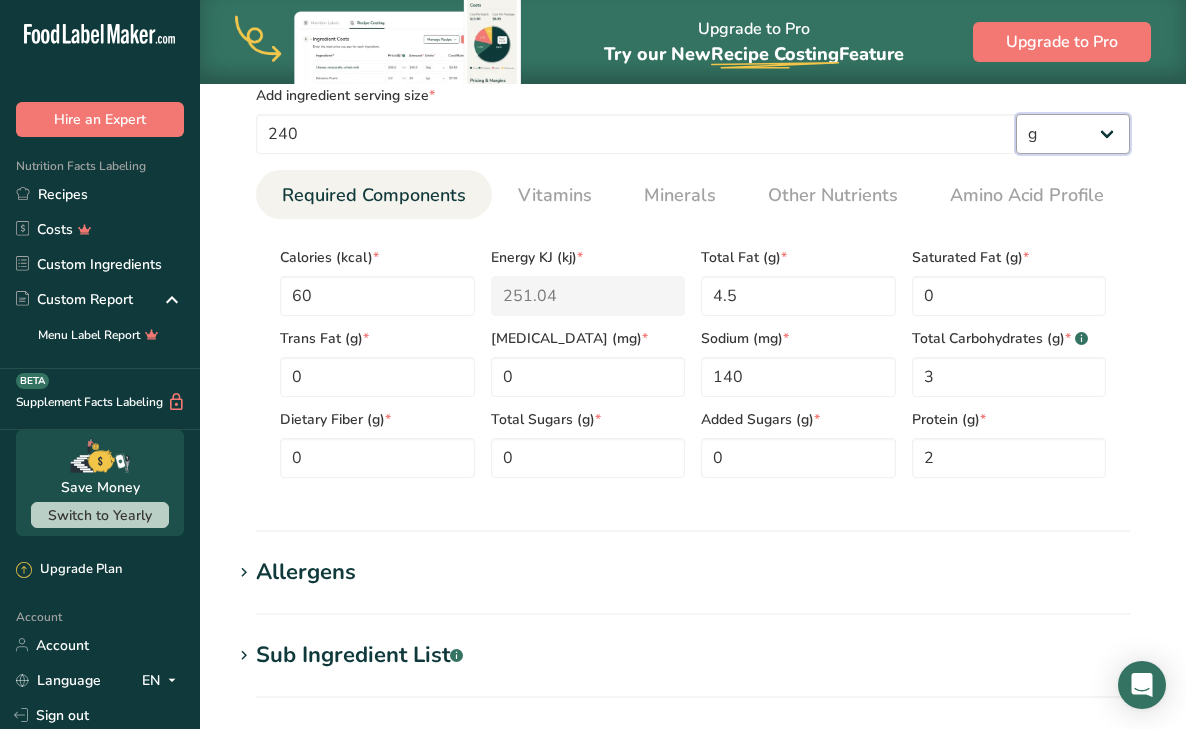 scroll, scrollTop: 781, scrollLeft: 0, axis: vertical 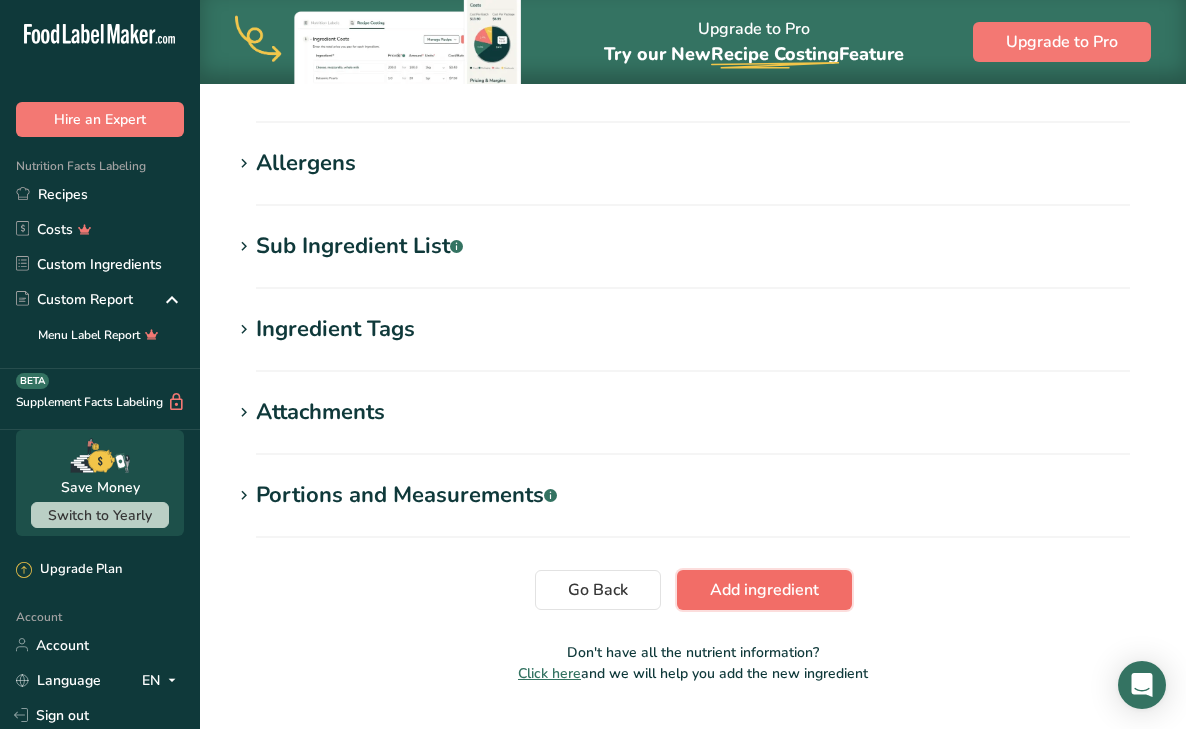 click on "Add ingredient" at bounding box center (764, 590) 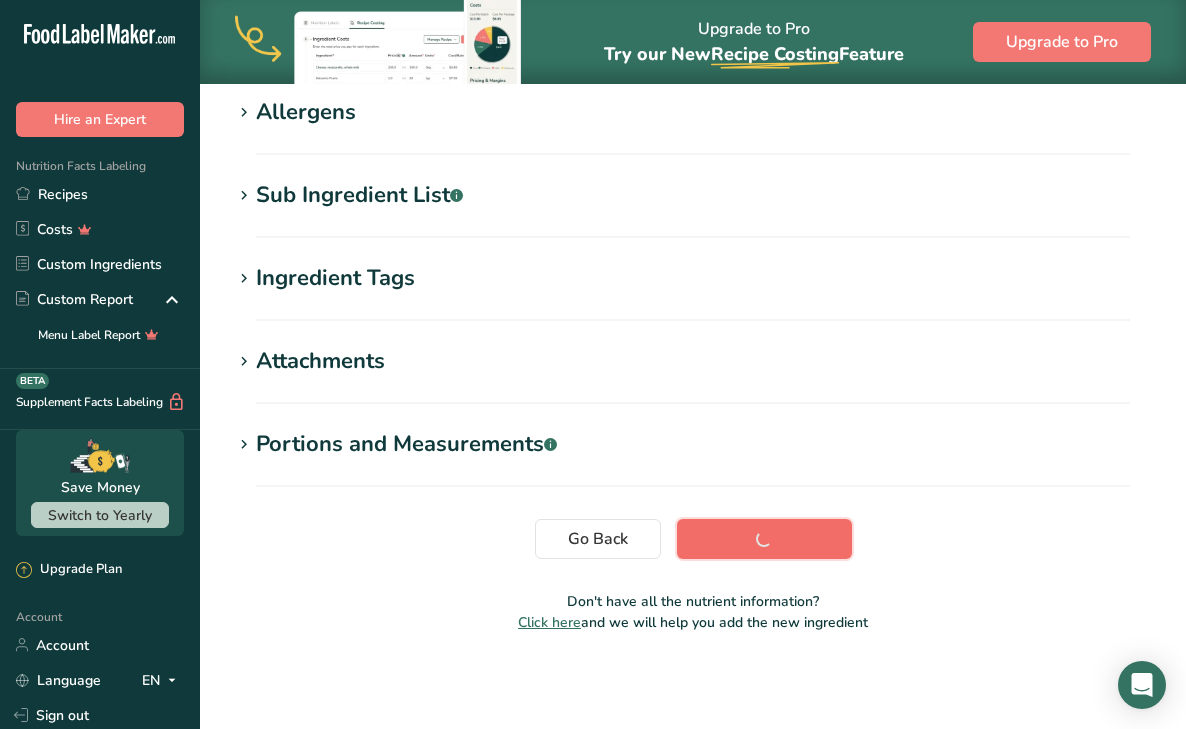 scroll, scrollTop: 330, scrollLeft: 0, axis: vertical 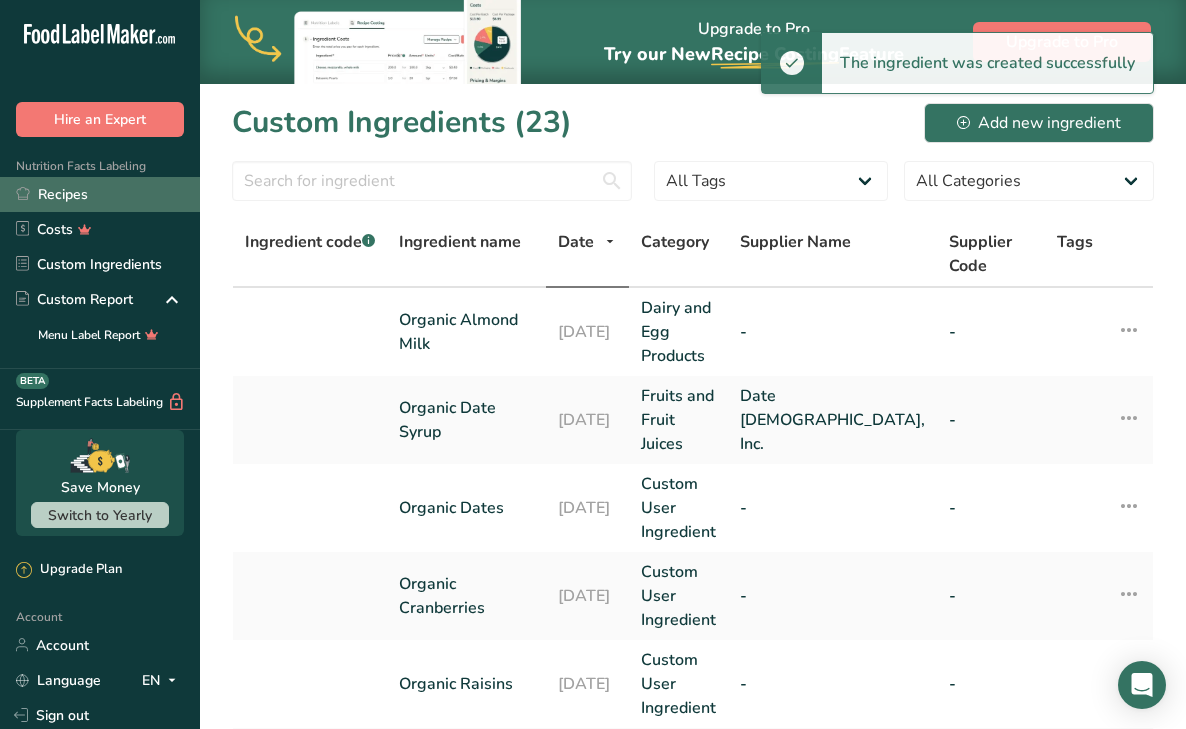click on "Recipes" at bounding box center [100, 194] 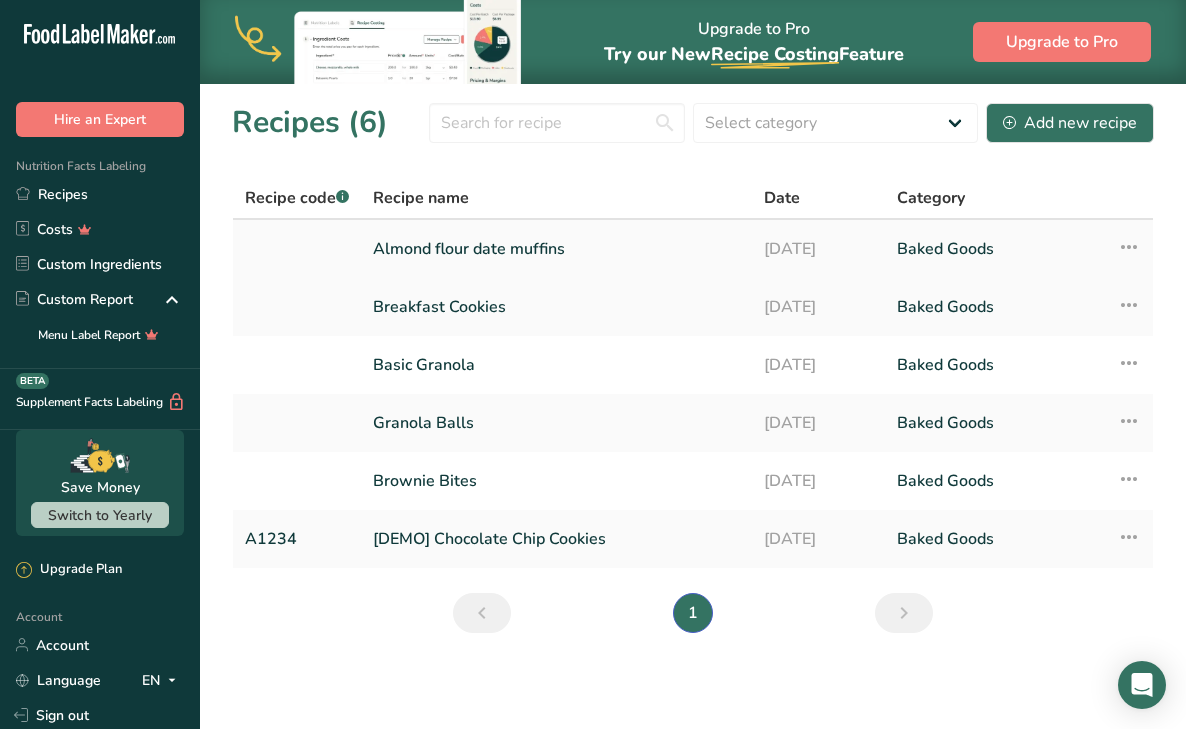 click on "Almond flour date muffins" at bounding box center [556, 249] 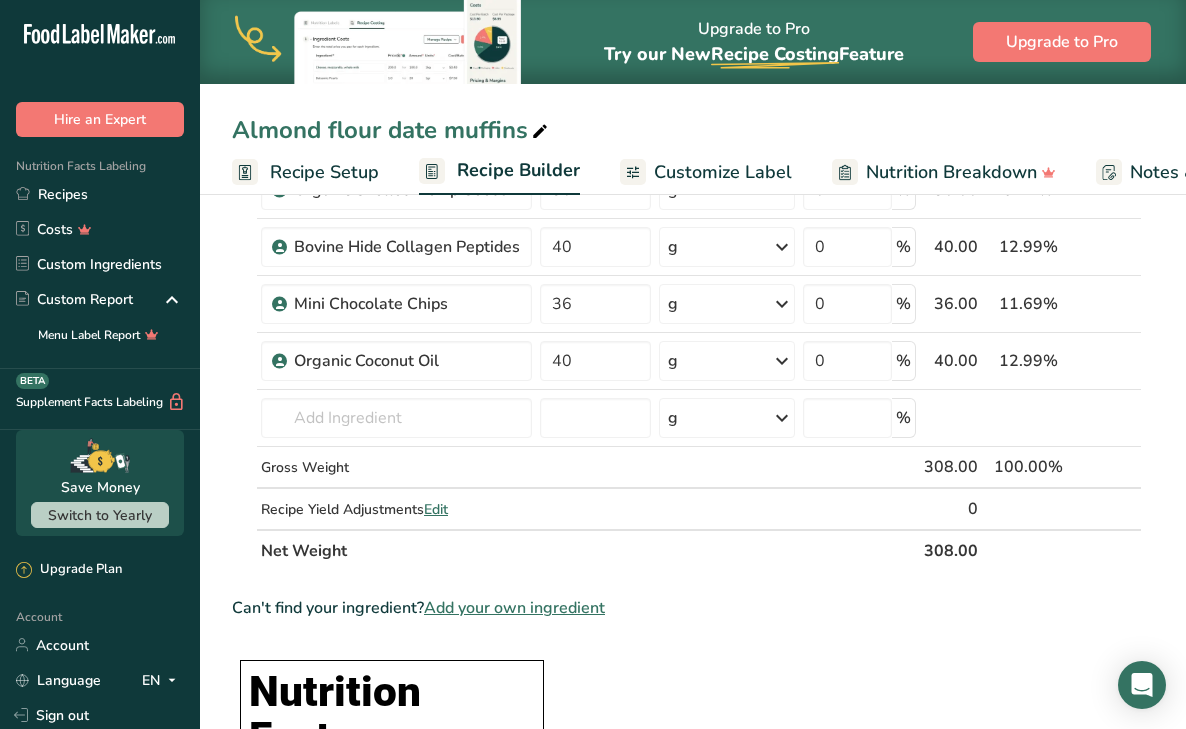 scroll, scrollTop: 322, scrollLeft: 0, axis: vertical 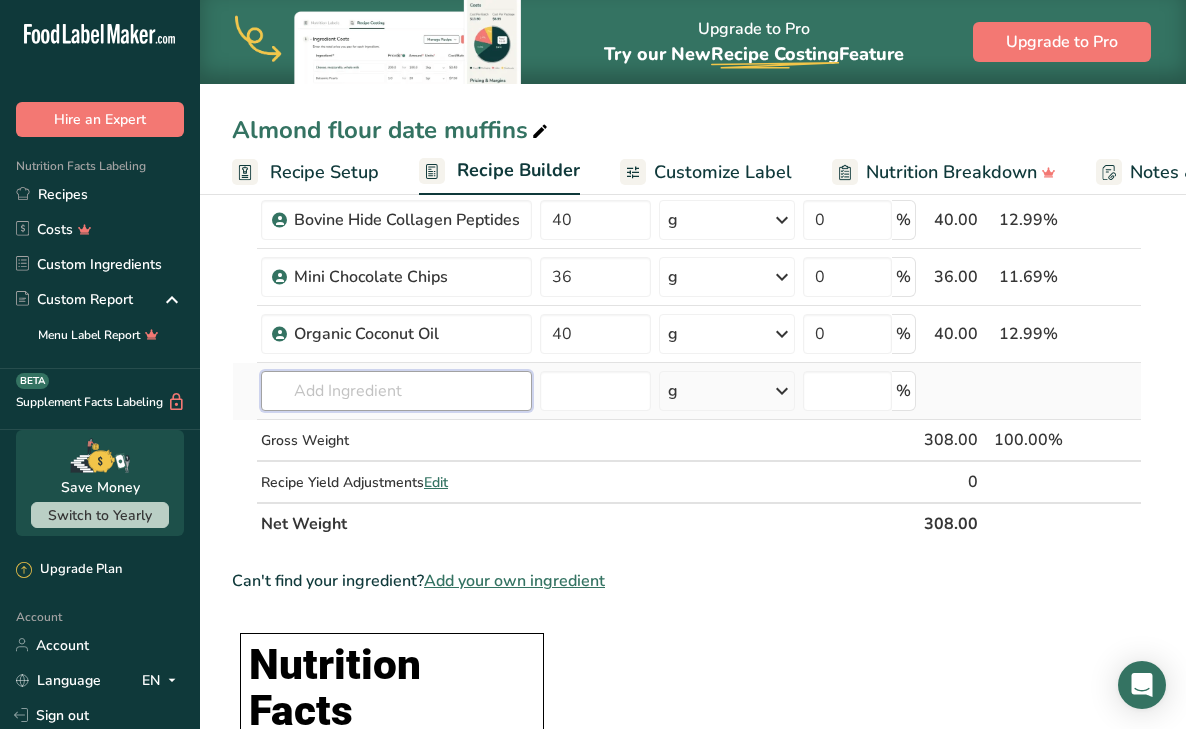 click at bounding box center [396, 391] 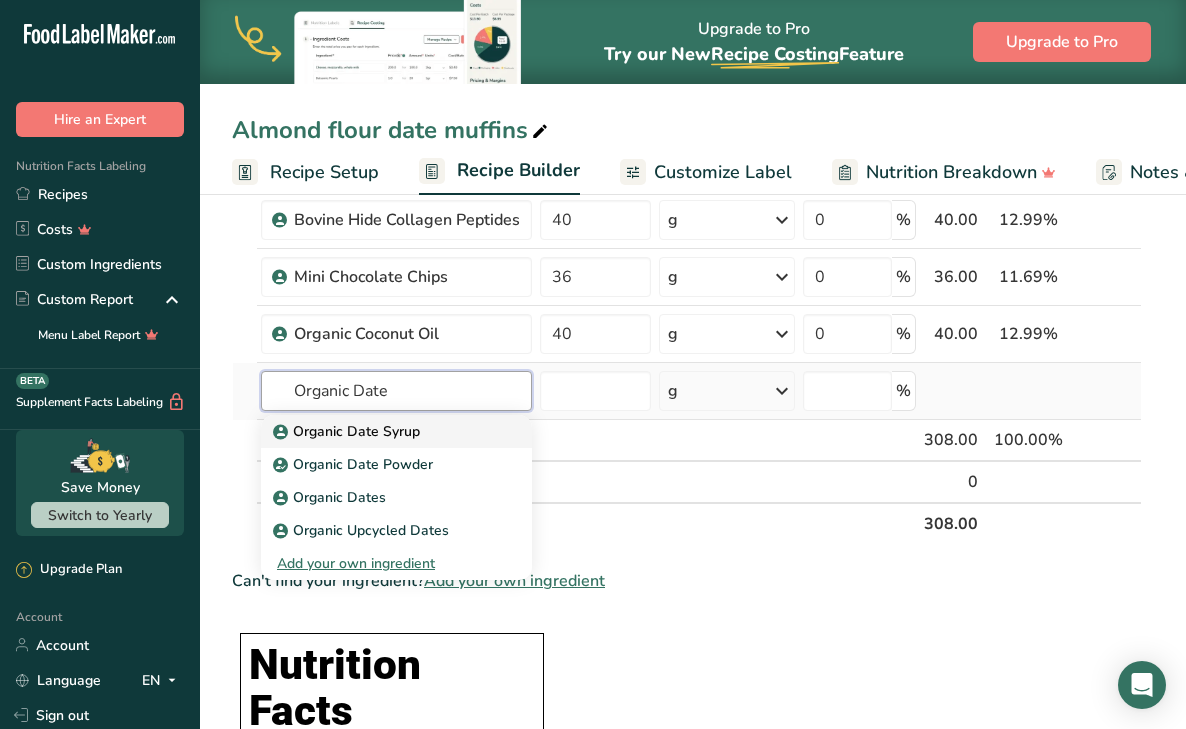 type on "Organic Date" 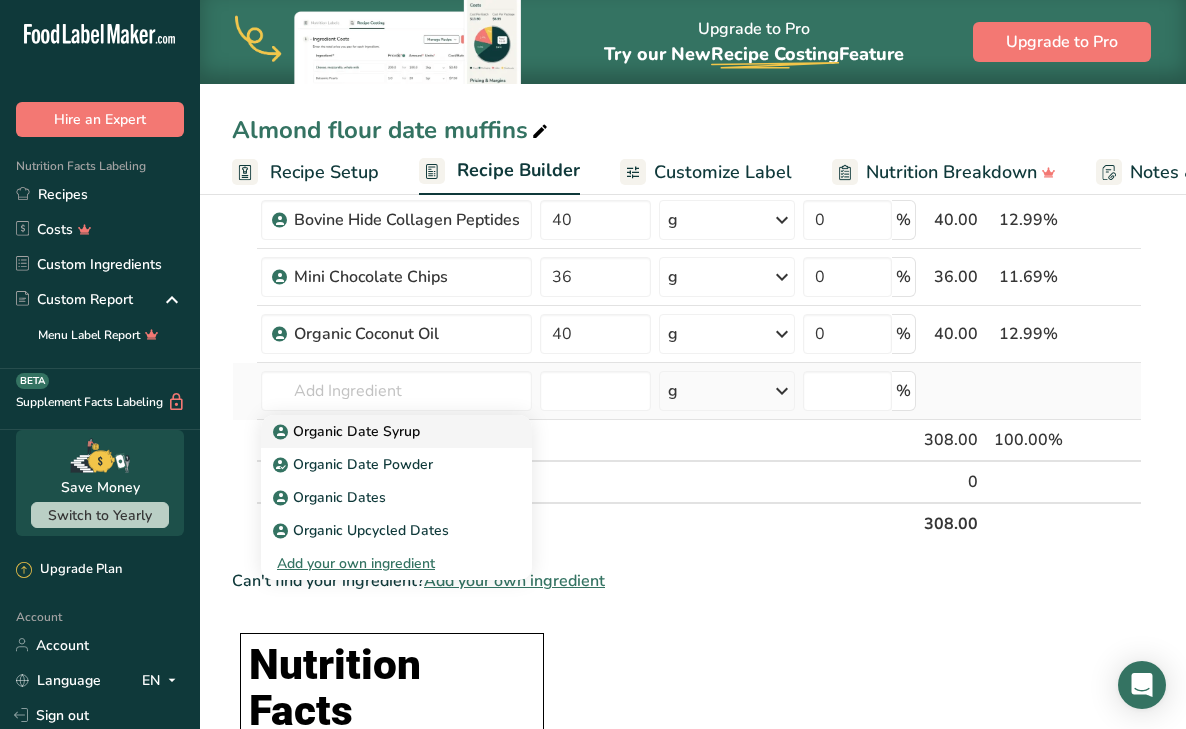 click on "Organic Date Syrup" at bounding box center [380, 431] 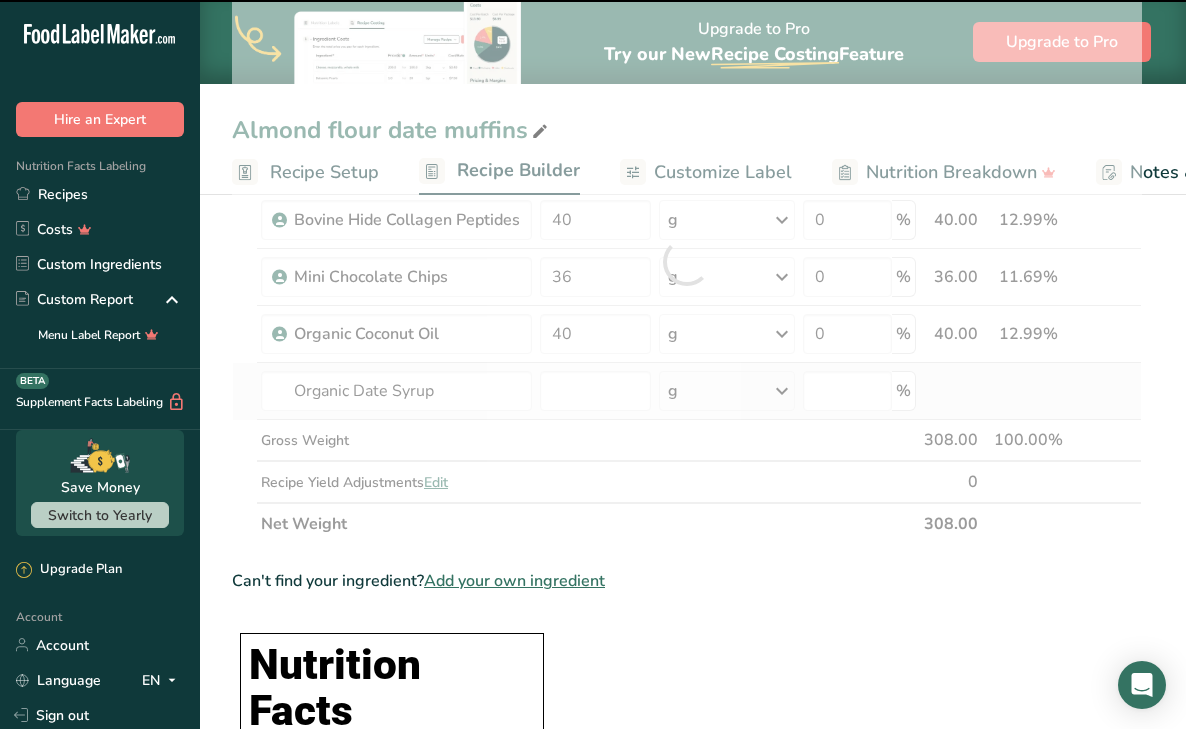 type on "0" 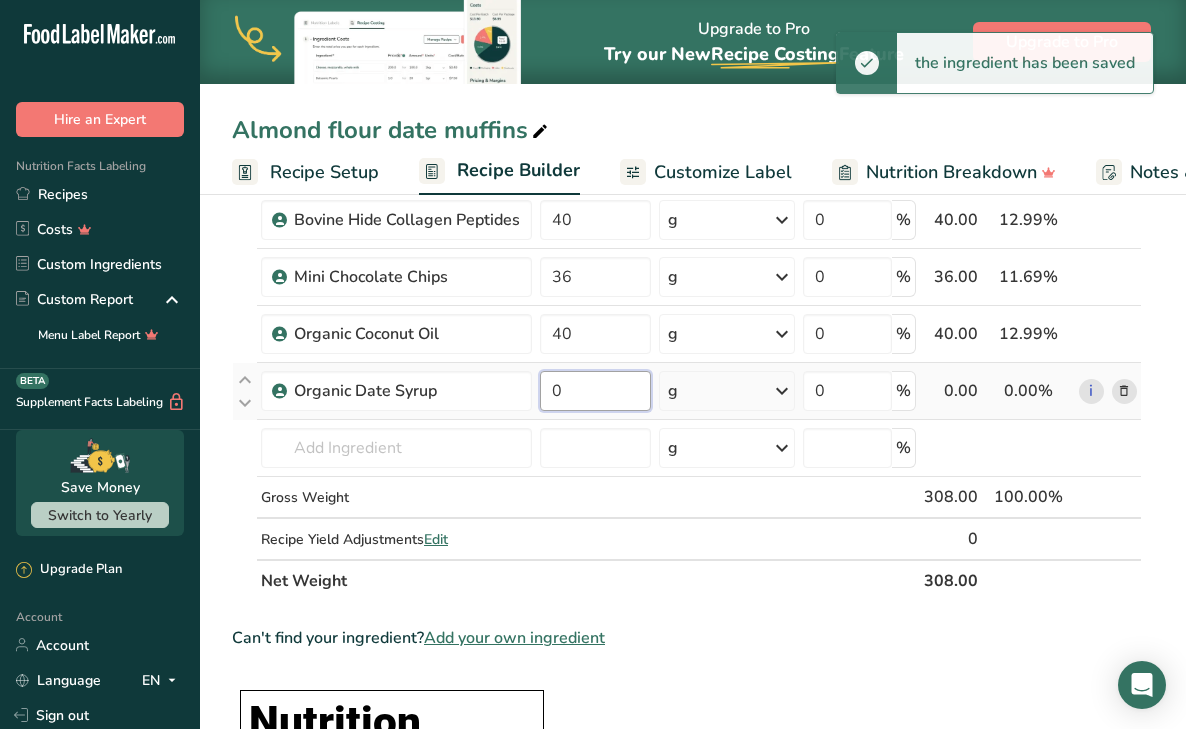 drag, startPoint x: 606, startPoint y: 391, endPoint x: 540, endPoint y: 391, distance: 66 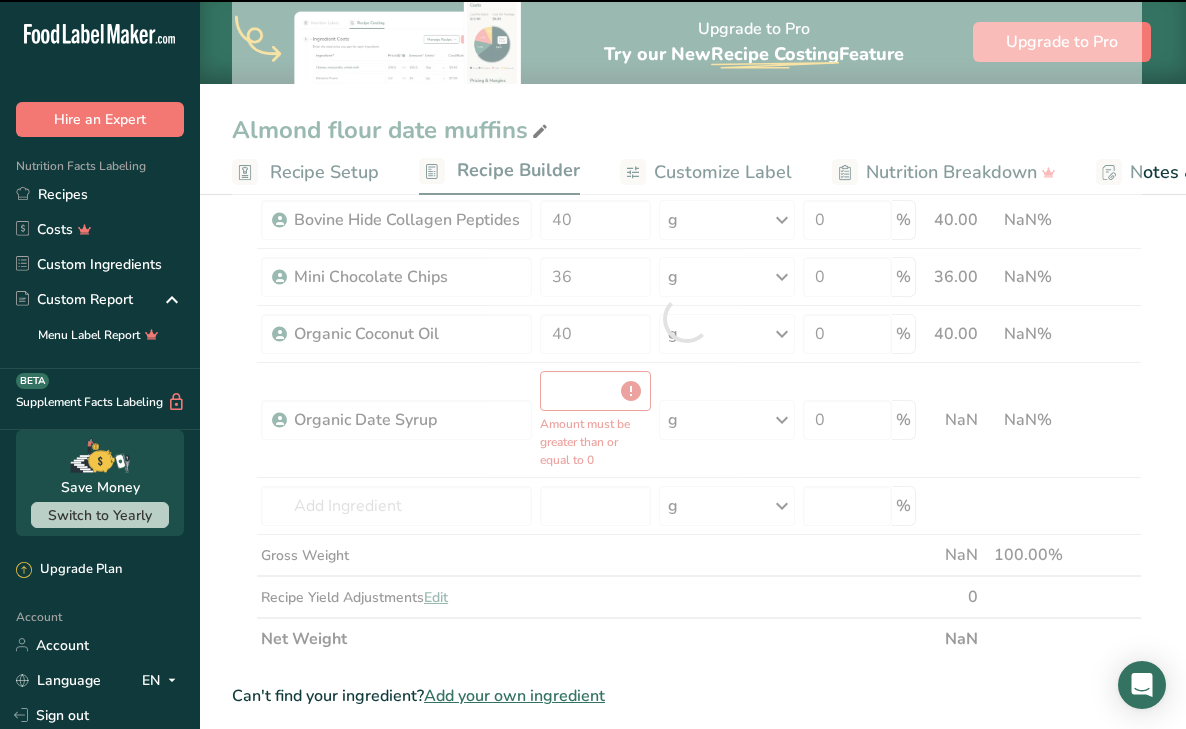 type on "0" 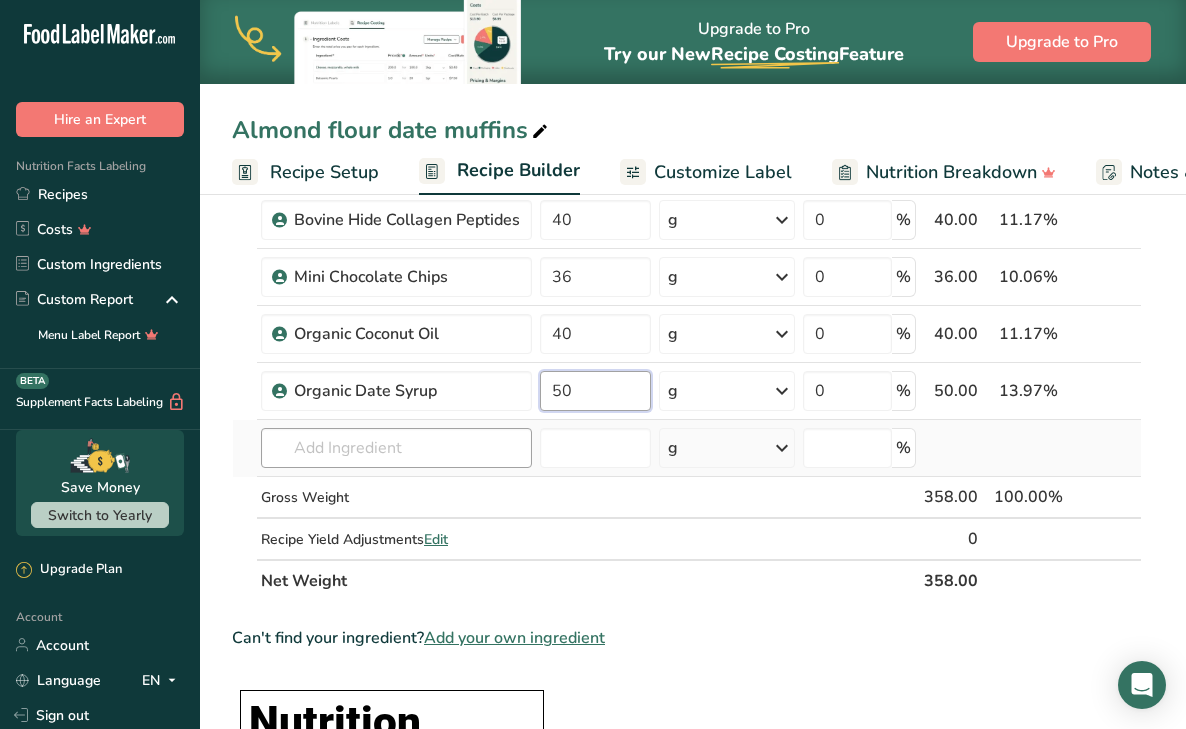 type on "50" 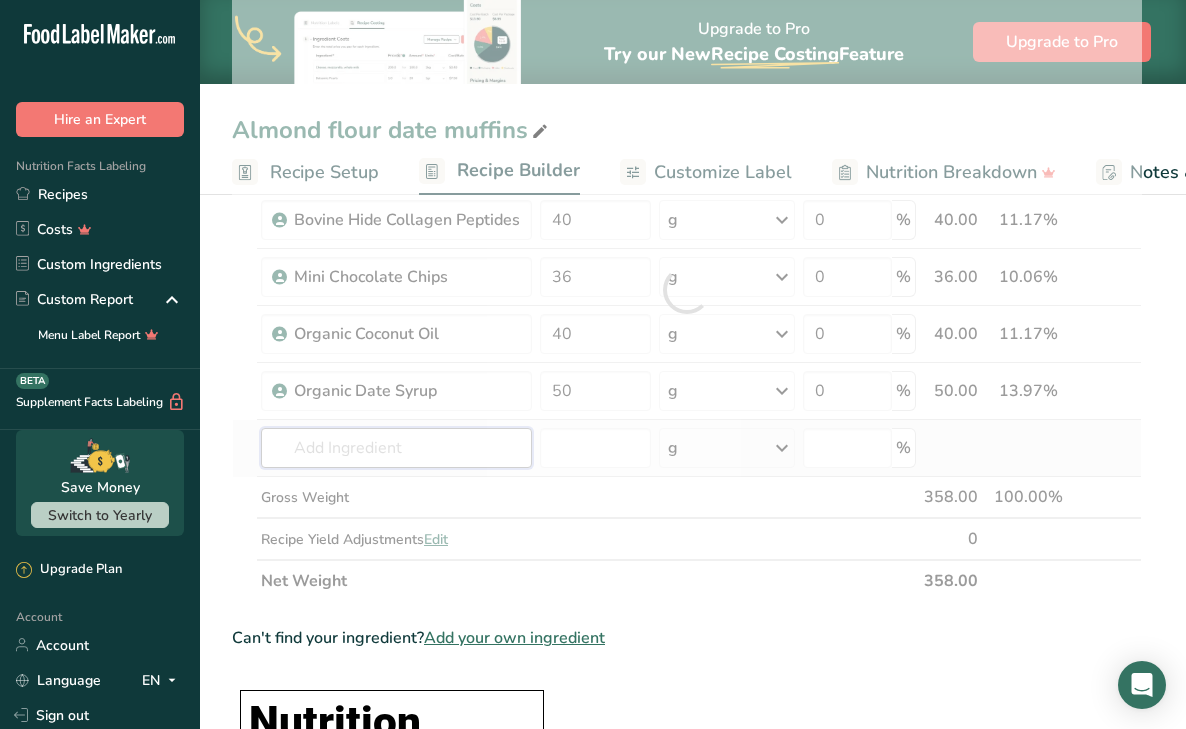 click on "Ingredient *
Amount *
Unit *
Waste *   .a-a{fill:#347362;}.b-a{fill:#fff;}          Grams
Percentage
Almond Flour
140
g
Portions
2 Tablespoons
Weight Units
g
kg
mg
See more
Volume Units
l
mL
fl oz
See more
0
%
140.00
39.11%
i
Organic Ground Flaxseed
22
g
Weight Units
g
kg
mg
See more
Volume Units
l
mL
fl oz
See more
0
%
22.00
6.15%" at bounding box center [687, 290] 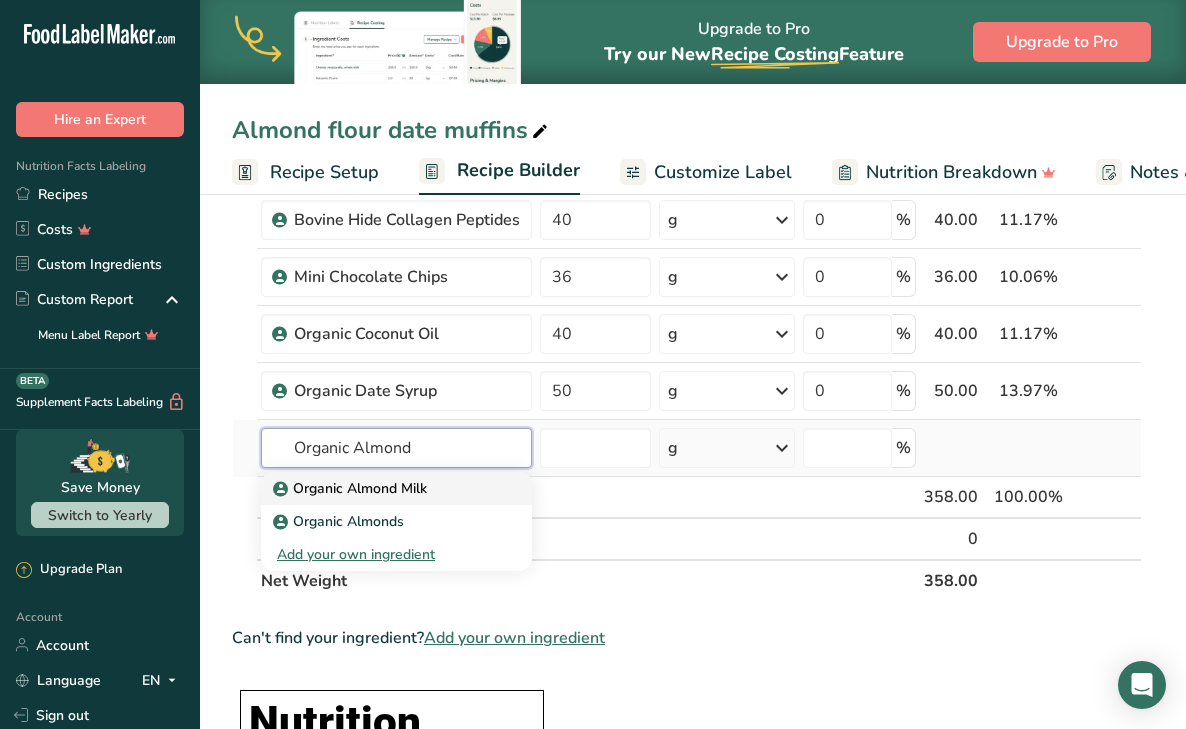 type on "Organic Almond" 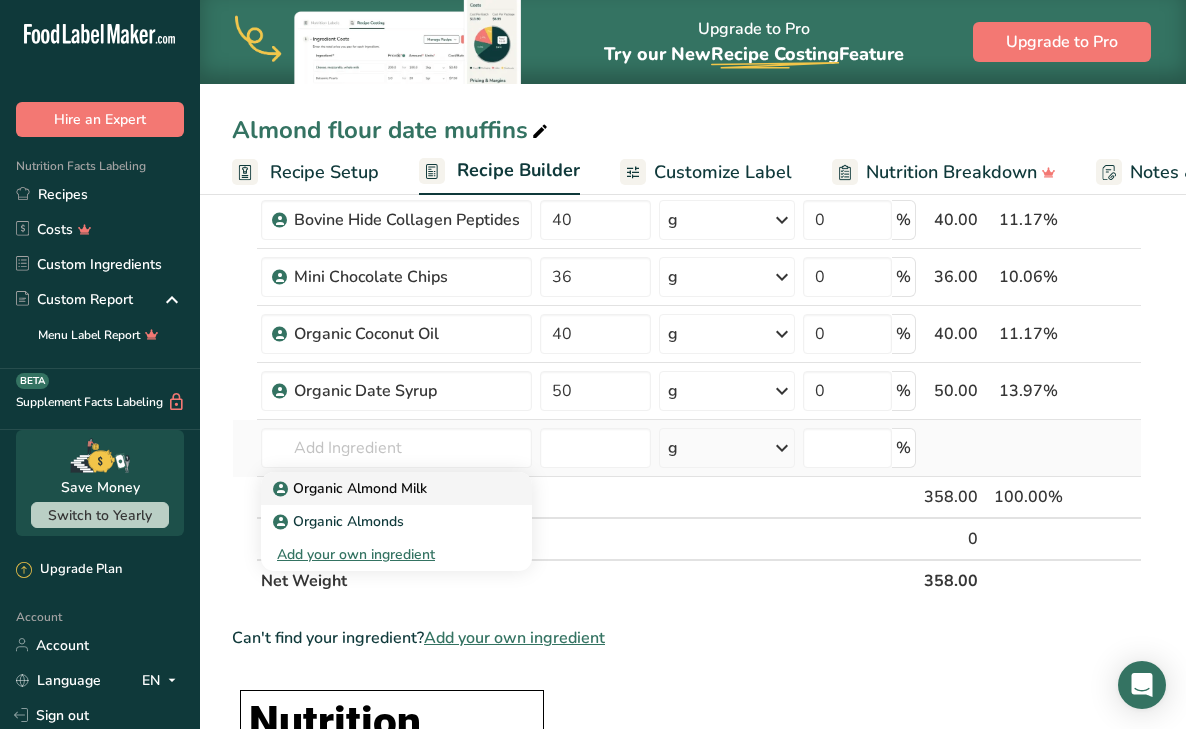 click on "Organic Almond Milk" at bounding box center (380, 488) 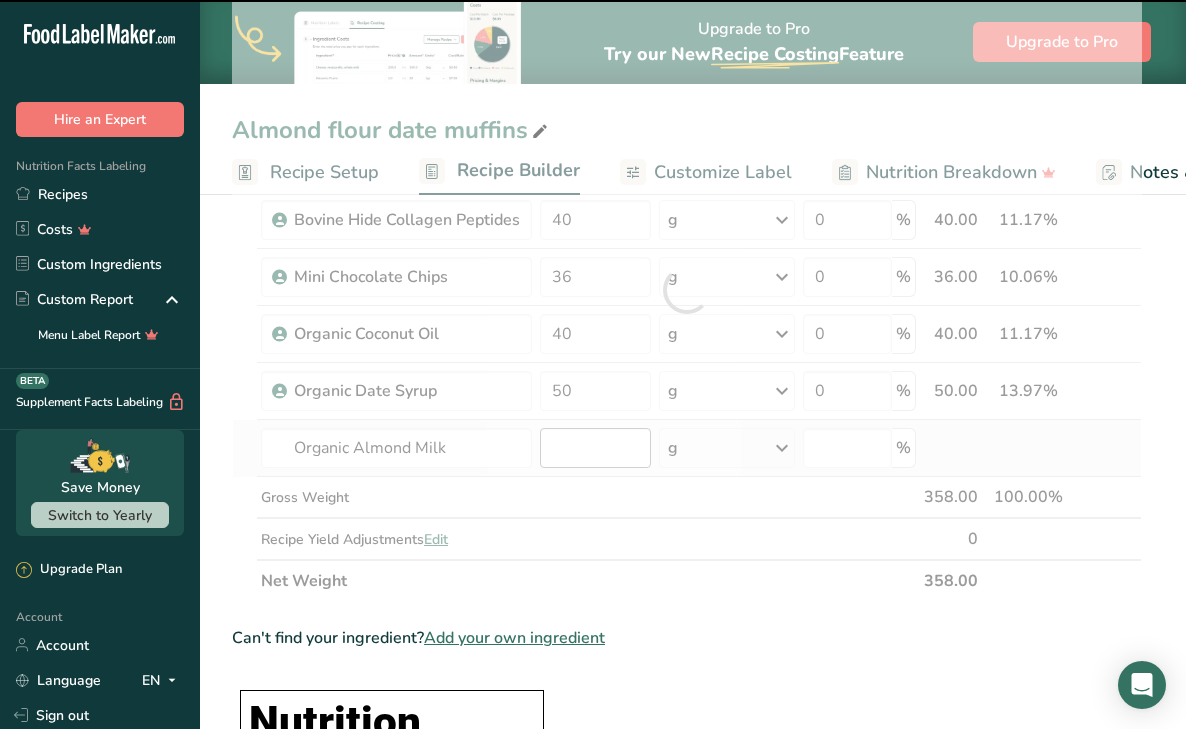 type on "0" 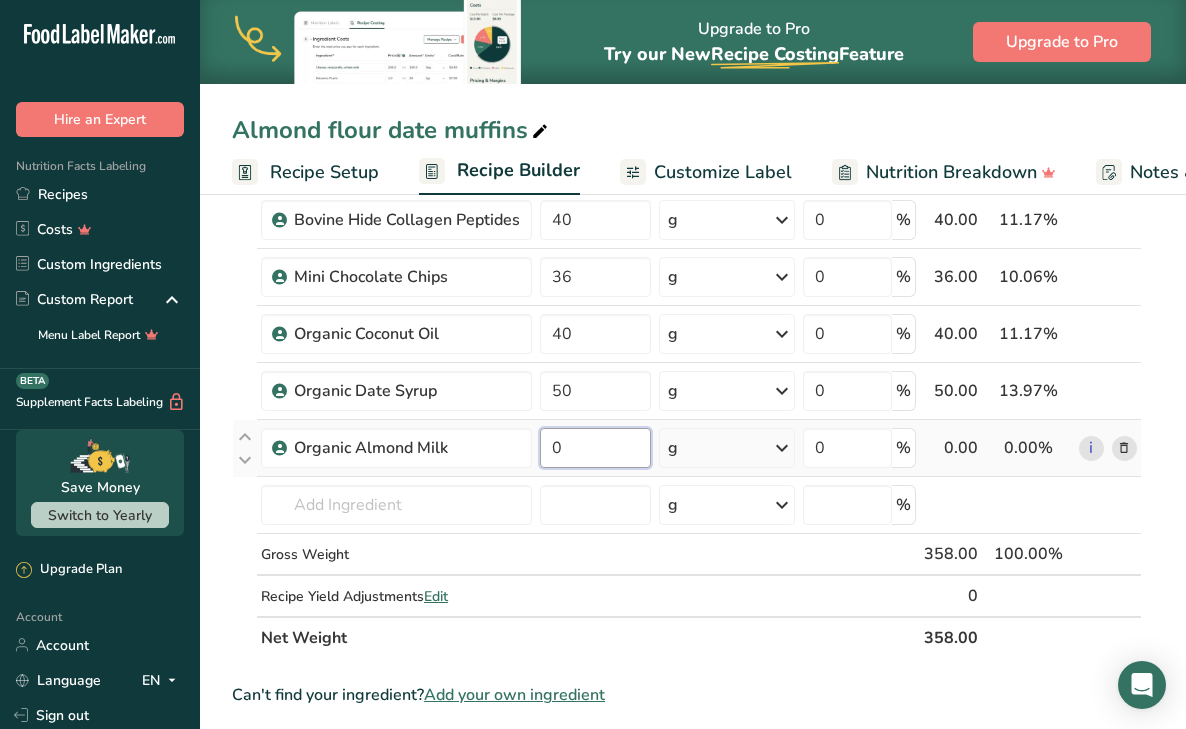 click on "0" at bounding box center (595, 448) 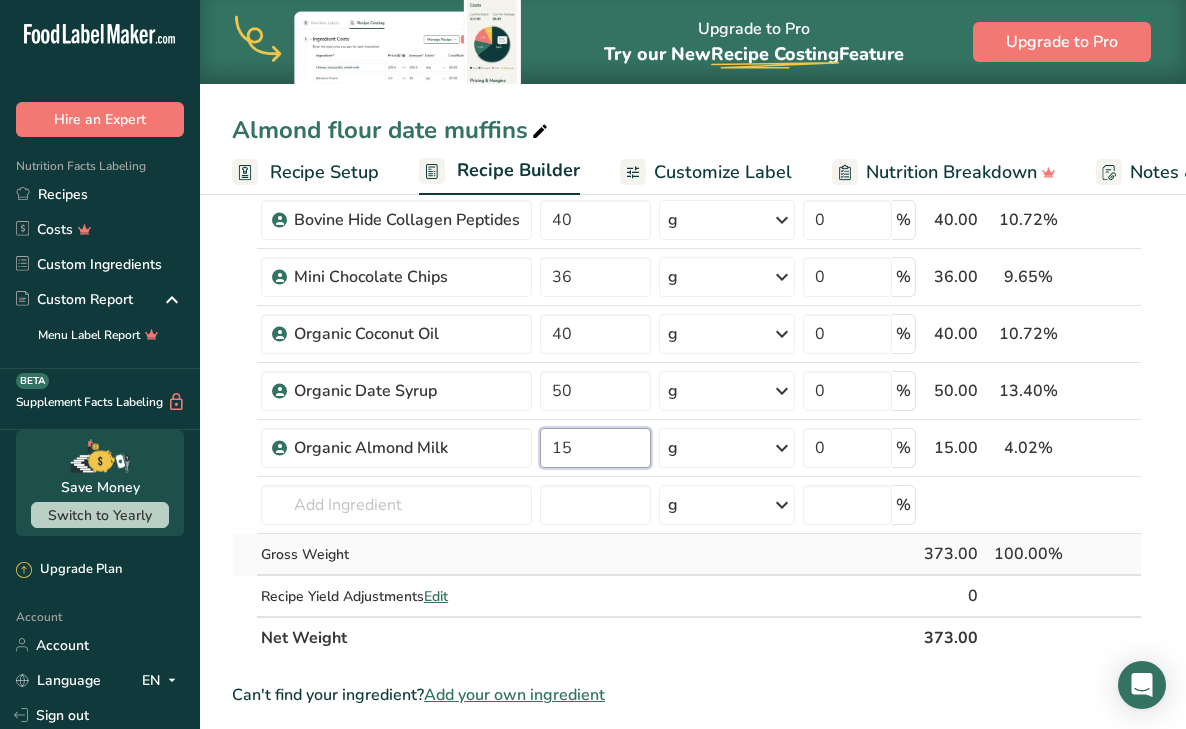 type on "15" 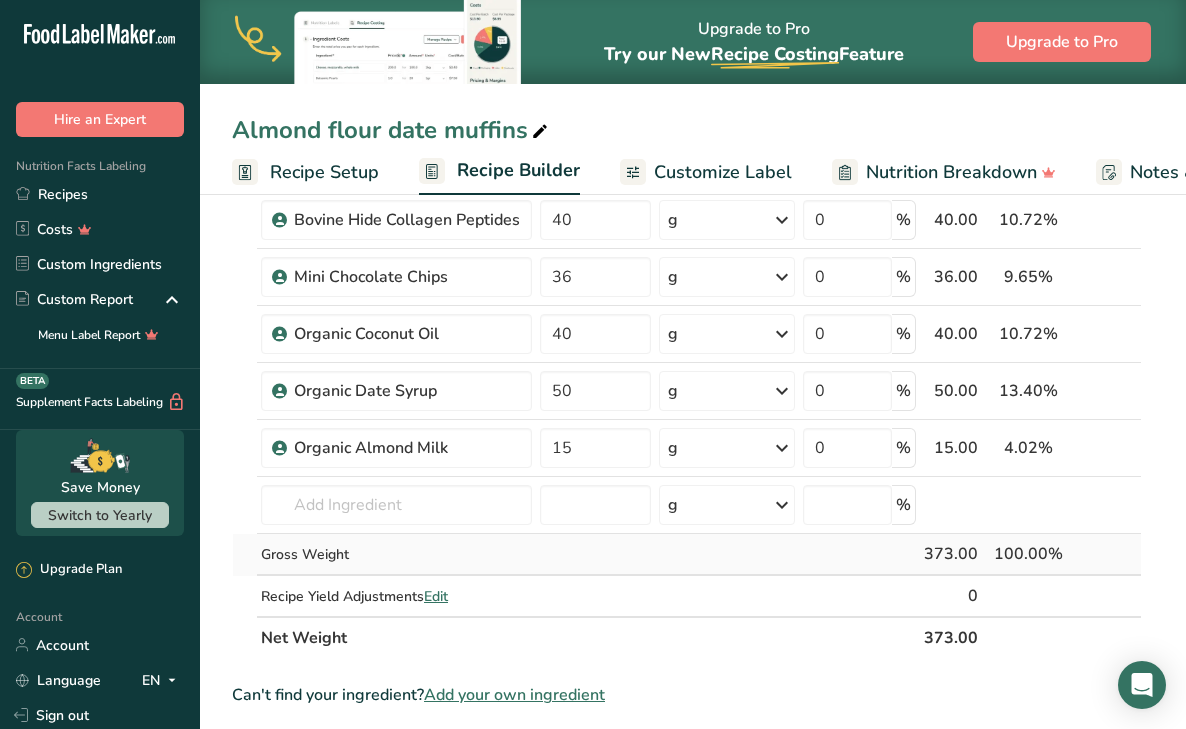 click on "Ingredient *
Amount *
Unit *
Waste *   .a-a{fill:#347362;}.b-a{fill:#fff;}          Grams
Percentage
Almond Flour
140
g
Portions
2 Tablespoons
Weight Units
g
kg
mg
See more
Volume Units
l
mL
fl oz
See more
0
%
140.00
37.53%
i
Organic Ground Flaxseed
22
g
Weight Units
g
kg
mg
See more
Volume Units
l
mL
fl oz
See more
0
%
22.00
5.90%" at bounding box center [687, 318] 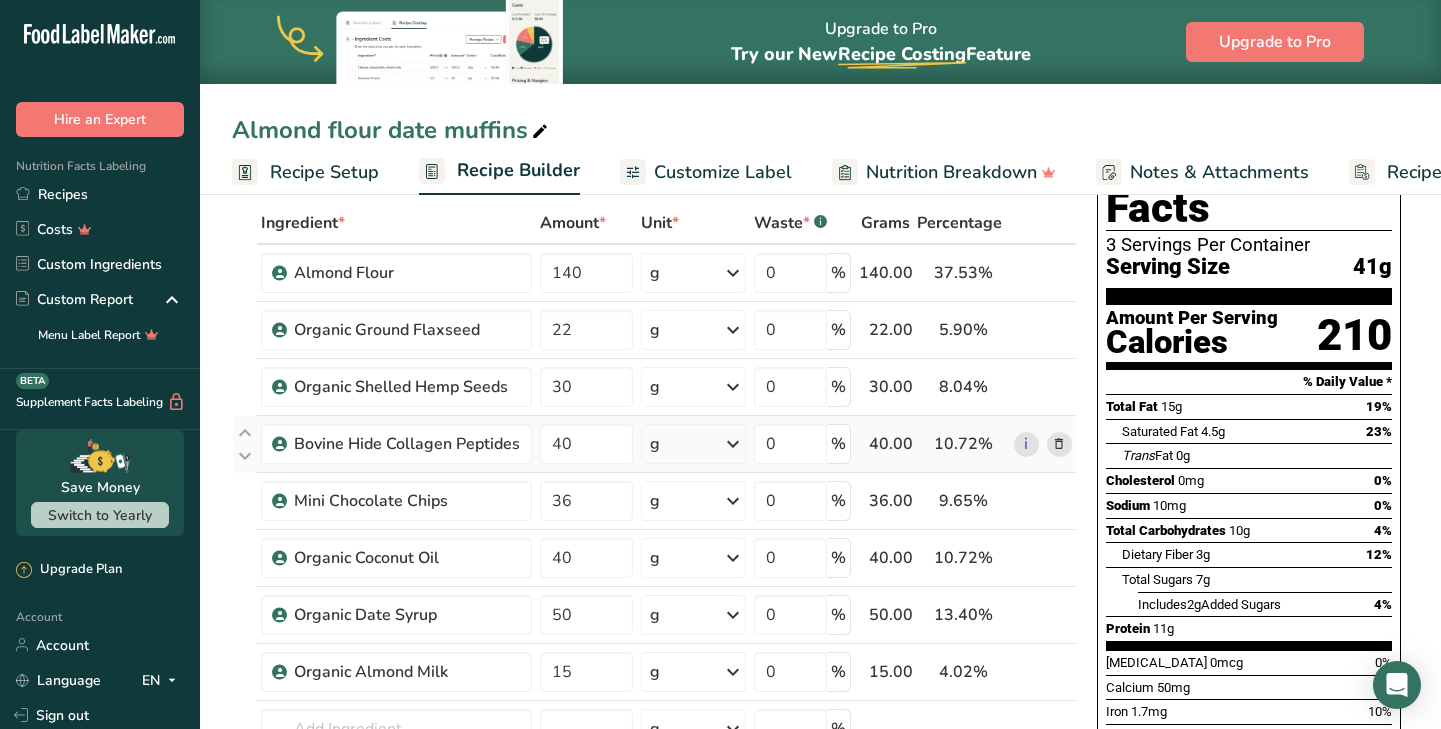 scroll, scrollTop: 0, scrollLeft: 0, axis: both 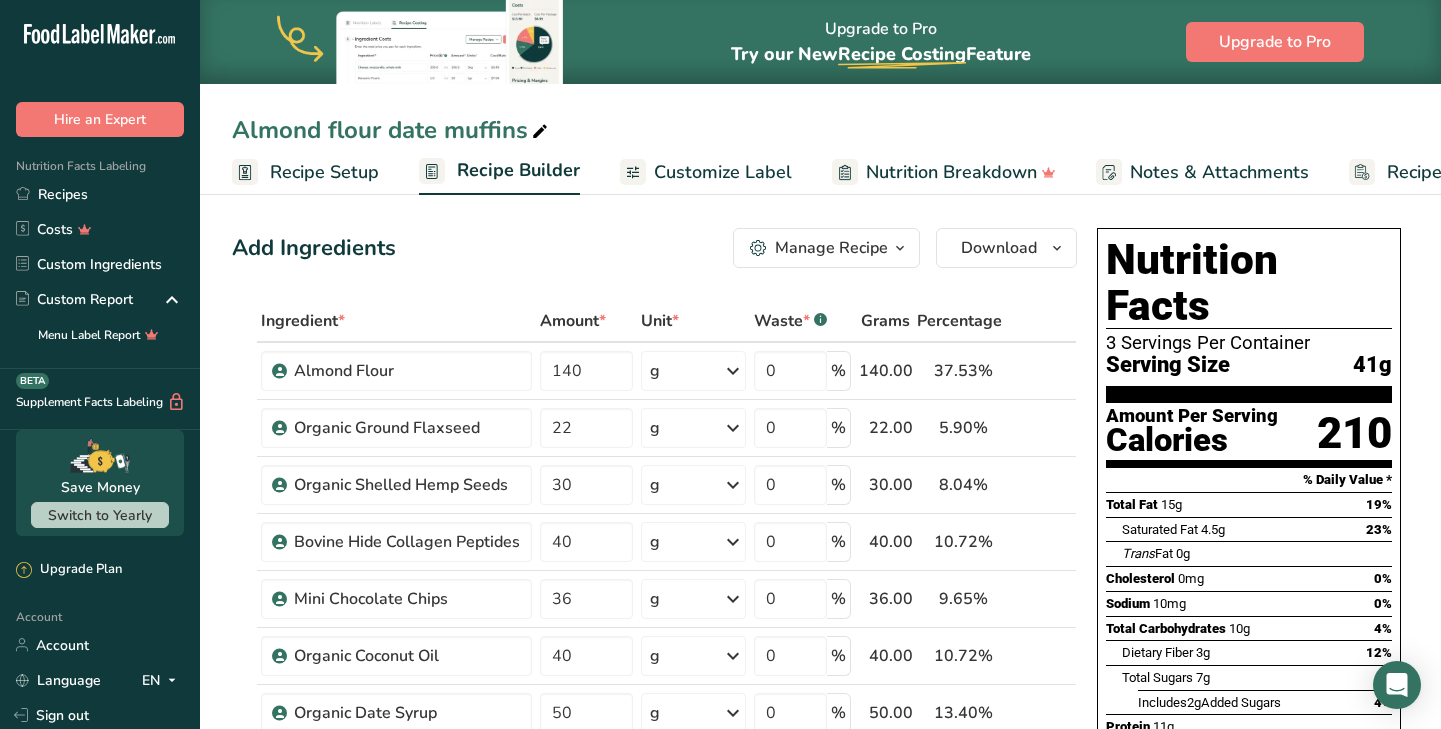 click on "Recipe Setup" at bounding box center [324, 172] 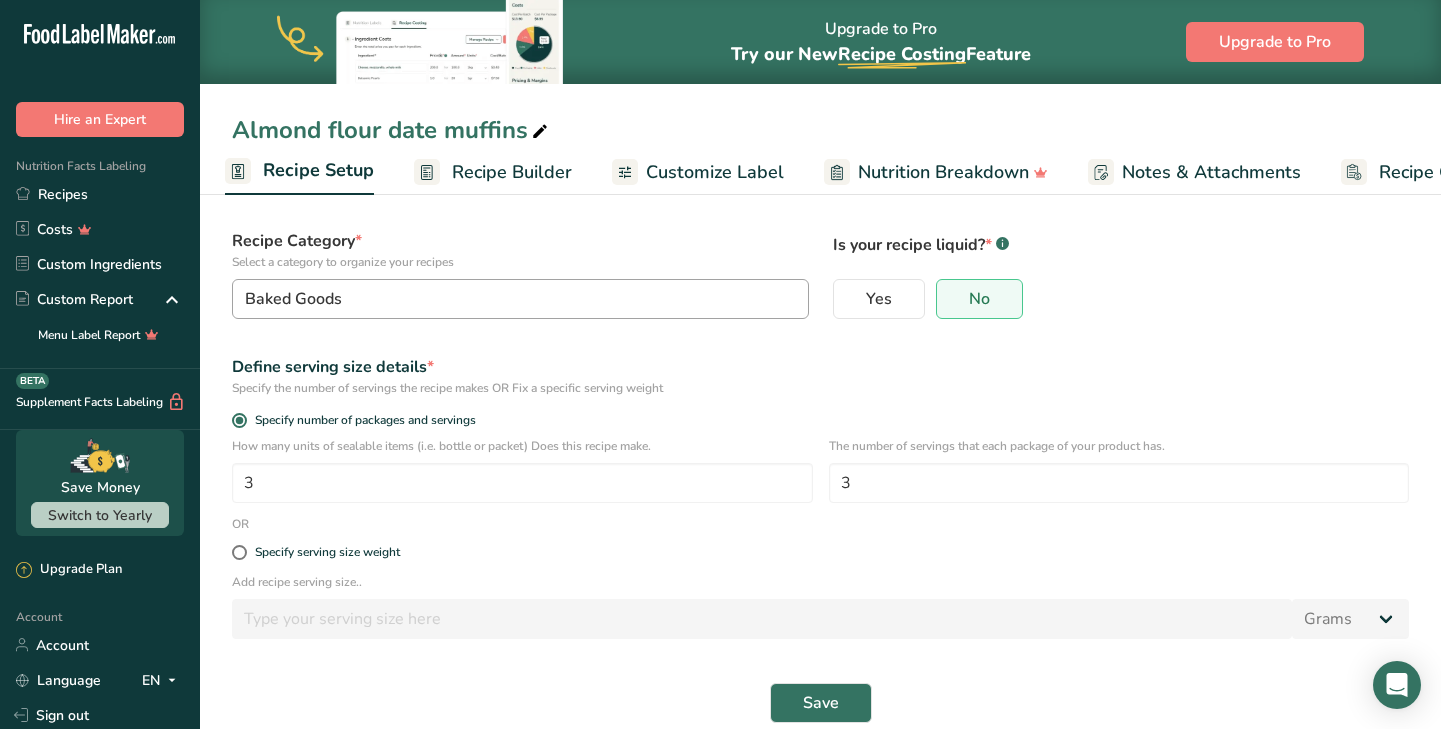 scroll, scrollTop: 145, scrollLeft: 0, axis: vertical 